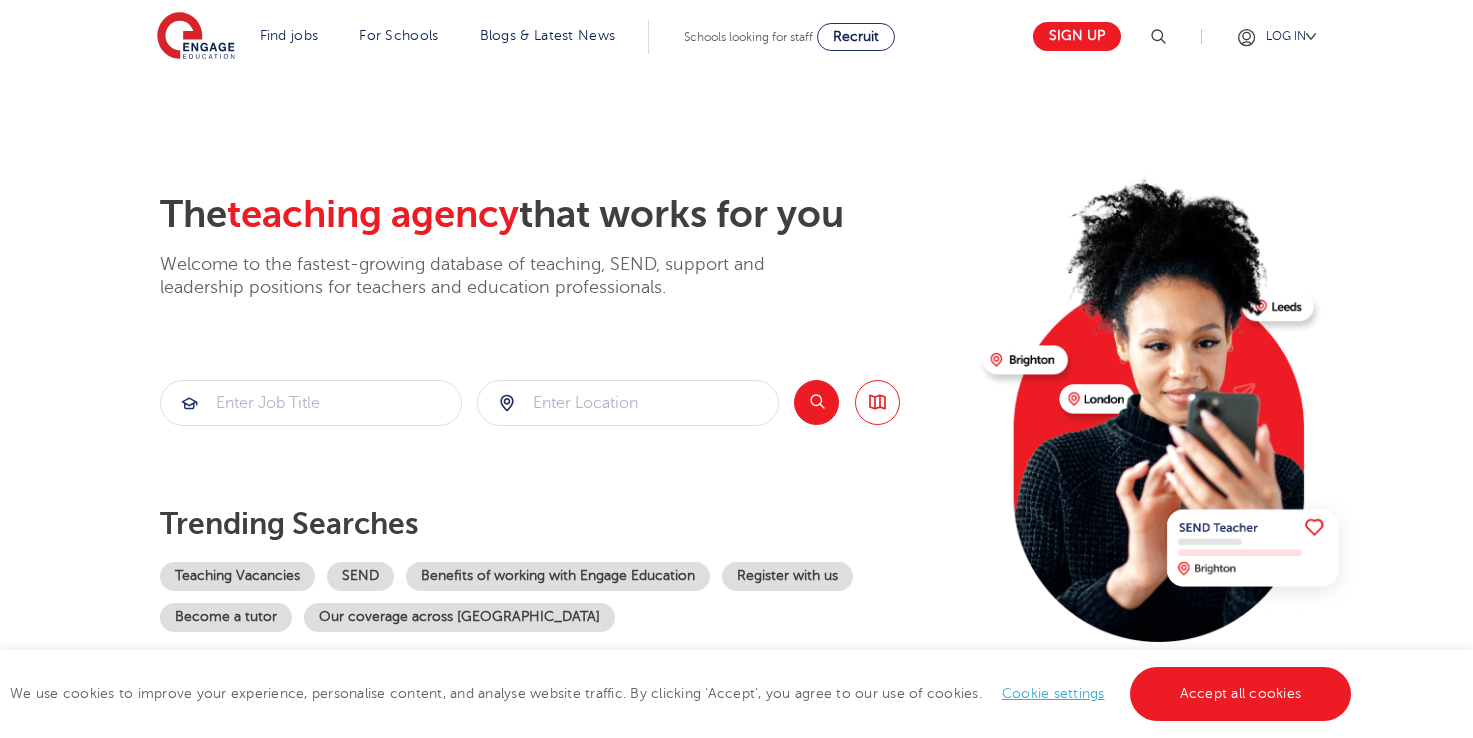 scroll, scrollTop: 0, scrollLeft: 0, axis: both 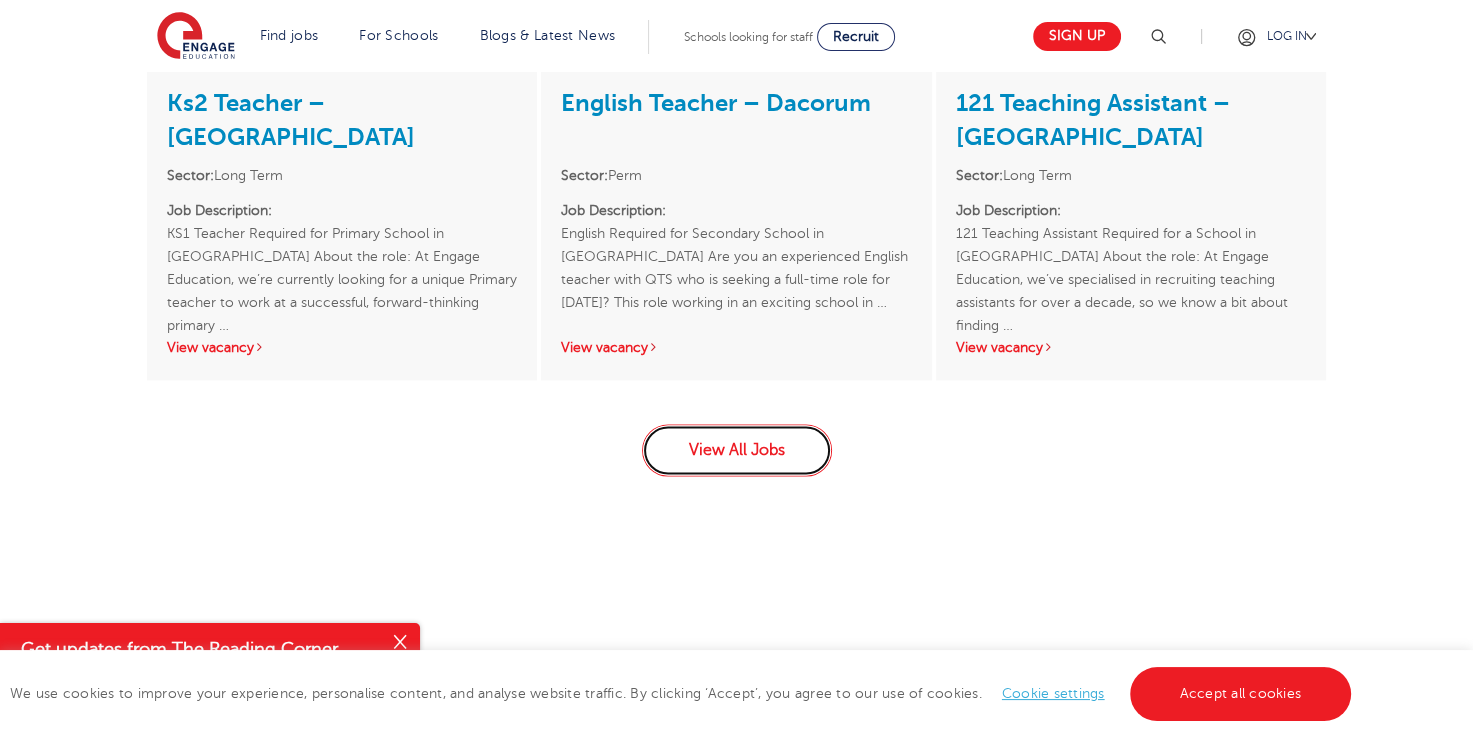 click on "View All Jobs" at bounding box center (737, 450) 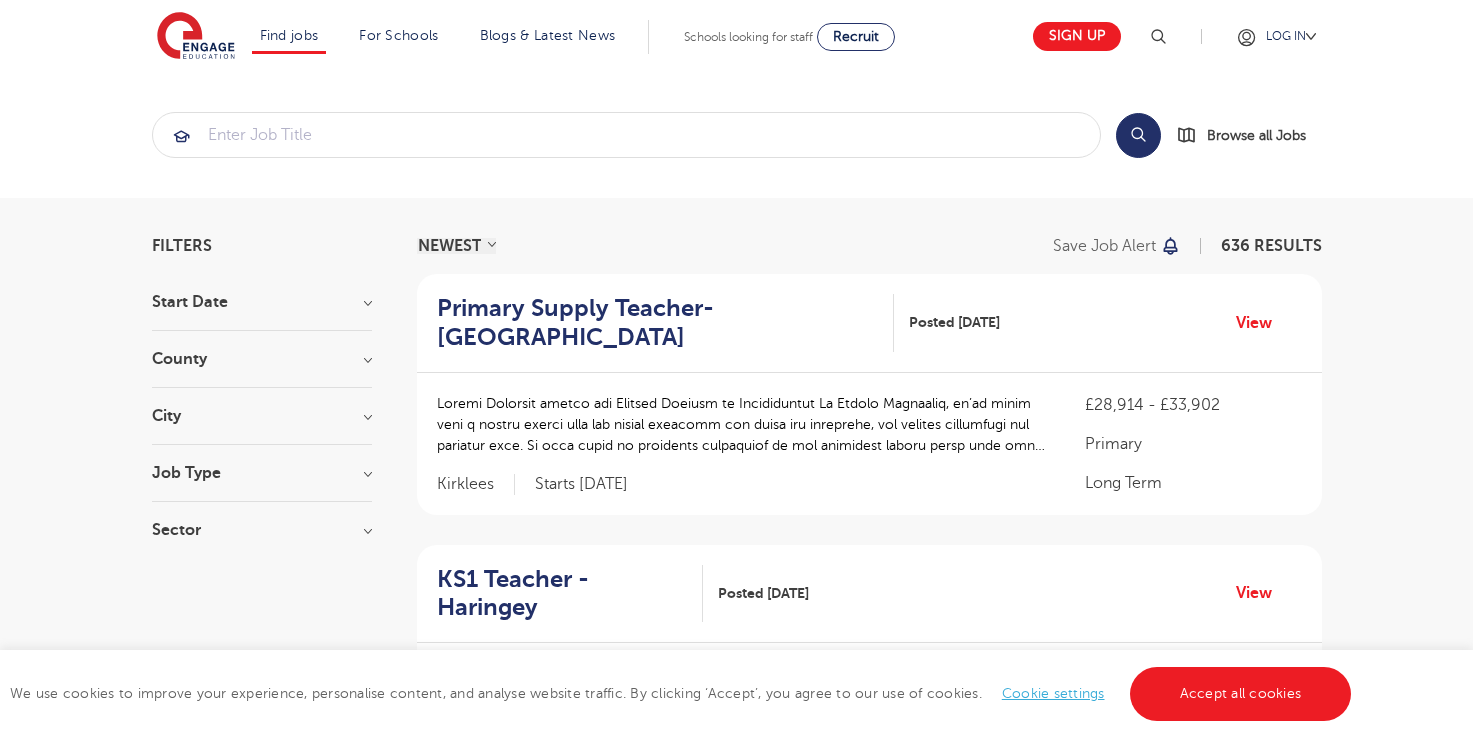 scroll, scrollTop: 0, scrollLeft: 0, axis: both 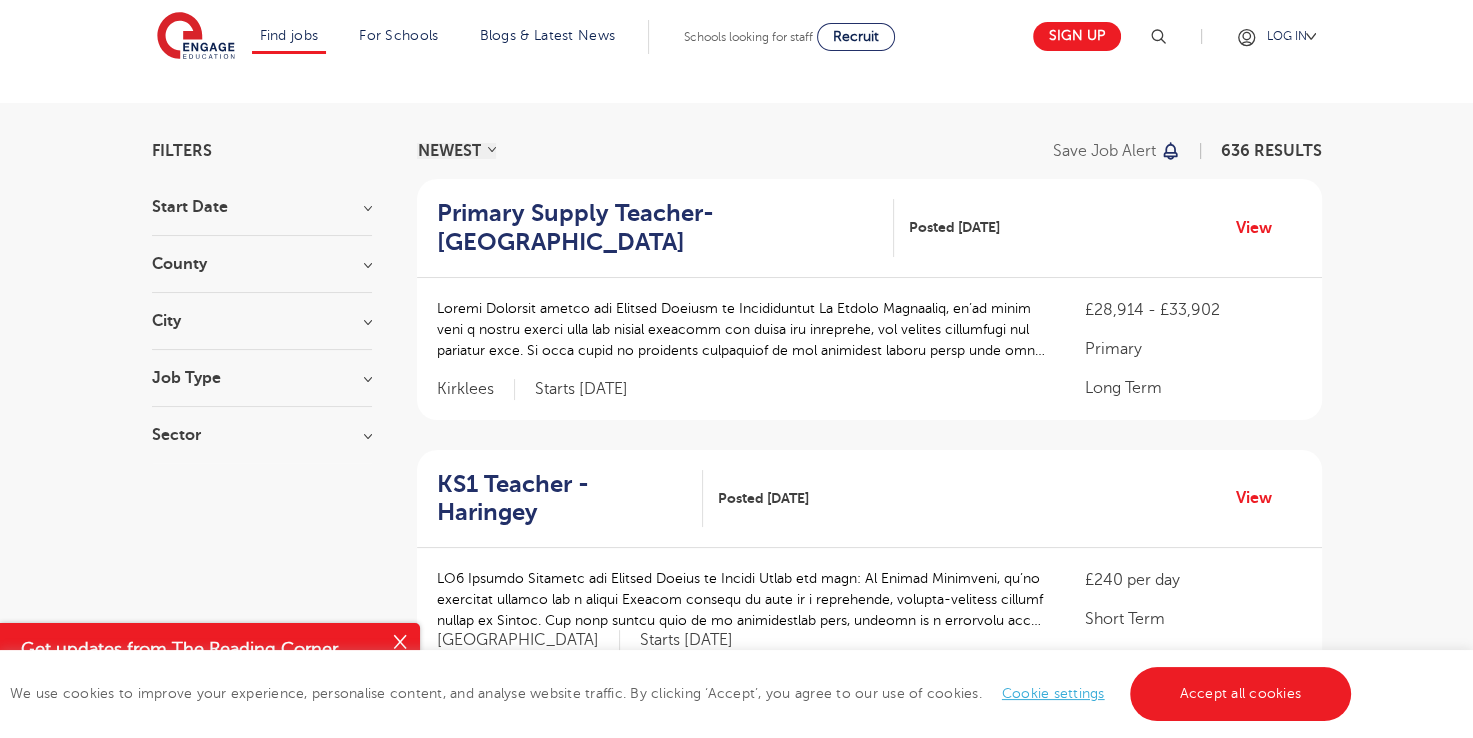 click on "Job Type     Long Term   130       Daily Supply   40       SEND   9       Support Services   8       Permanent   7" at bounding box center (262, 388) 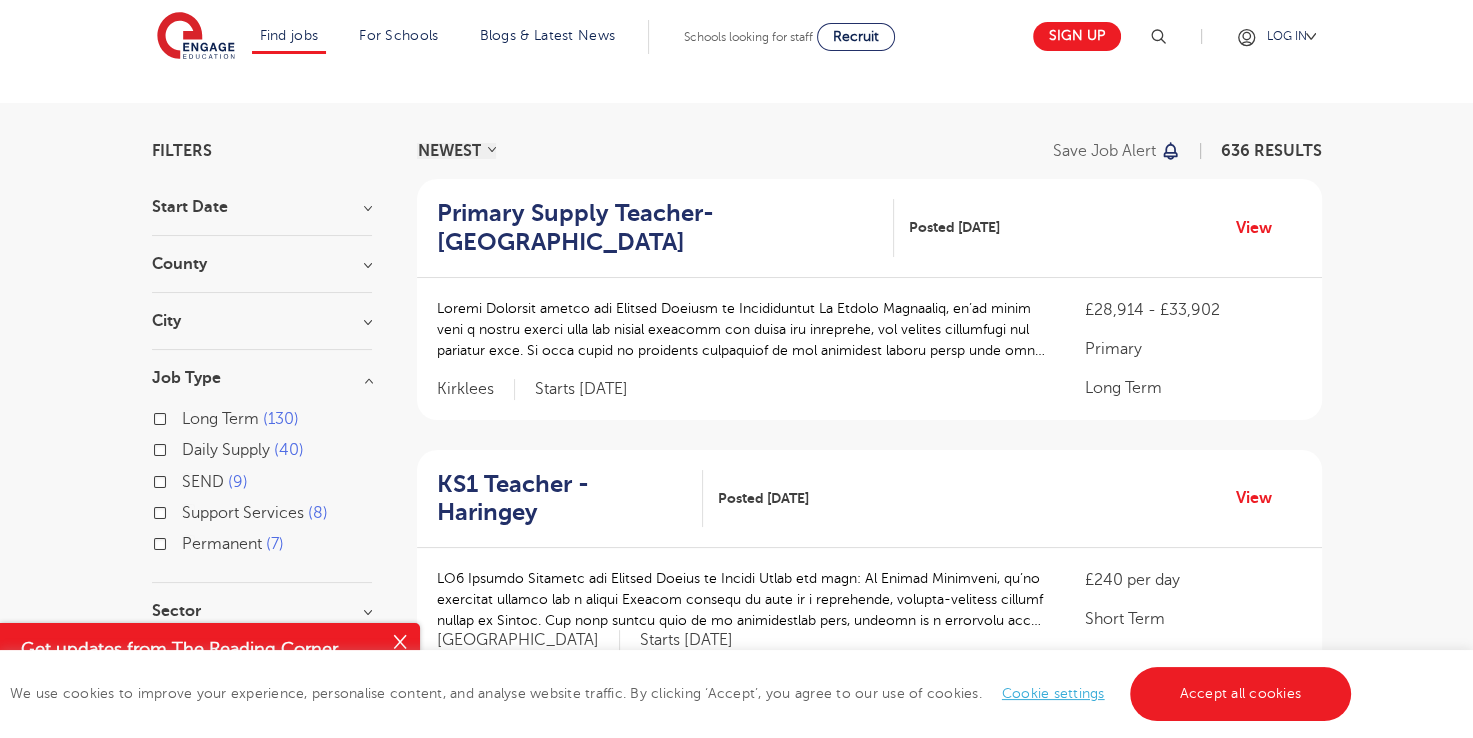 click on "Long Term   130" at bounding box center [240, 419] 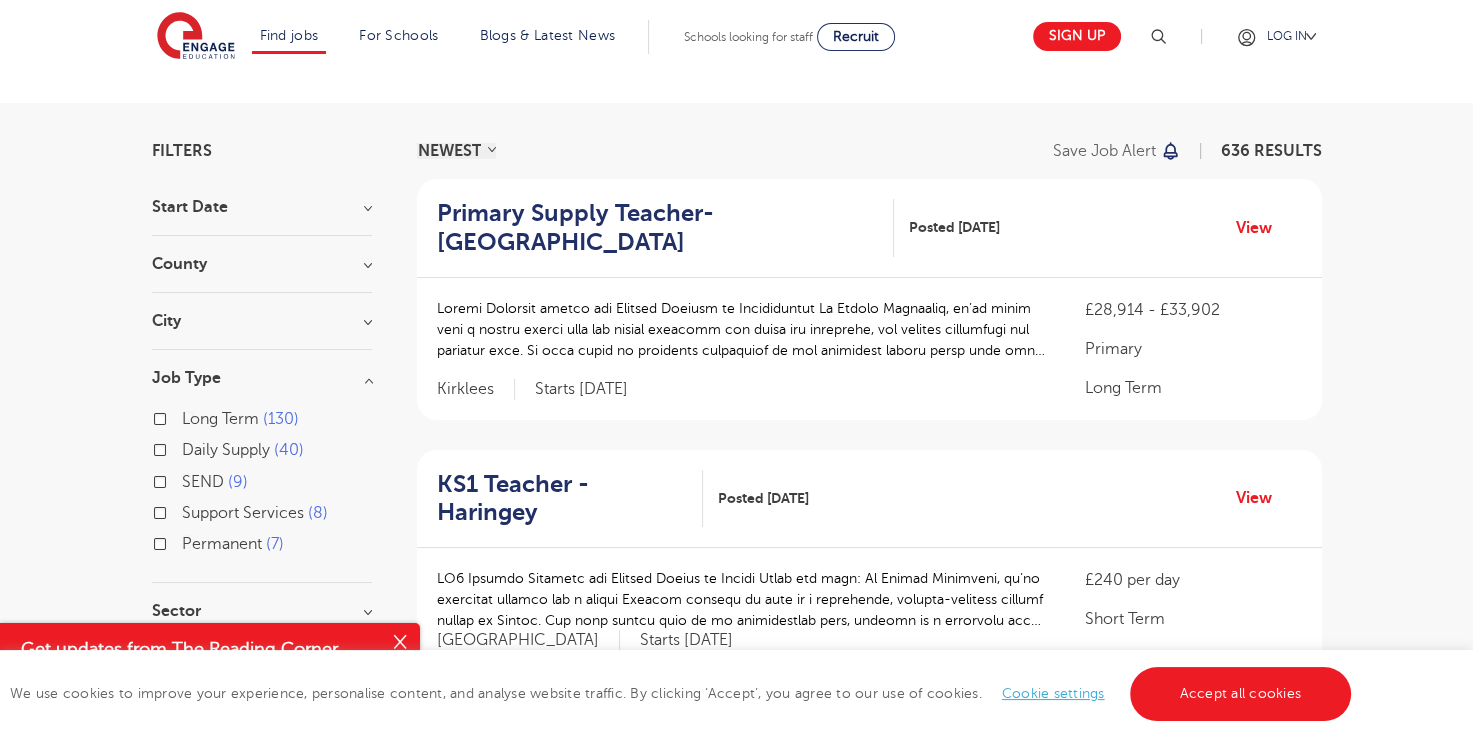 click on "Long Term   130" at bounding box center (188, 416) 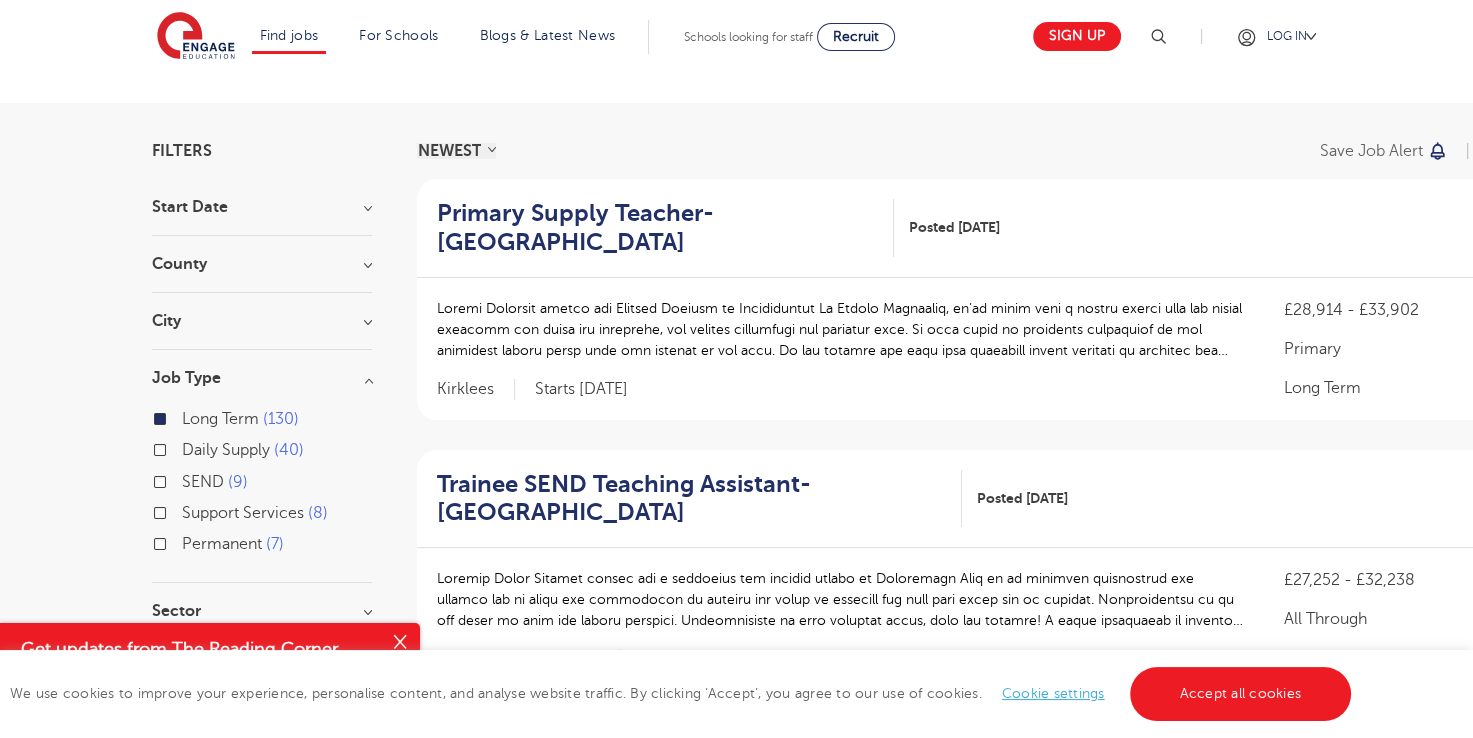 click on "Job Type" at bounding box center [262, 378] 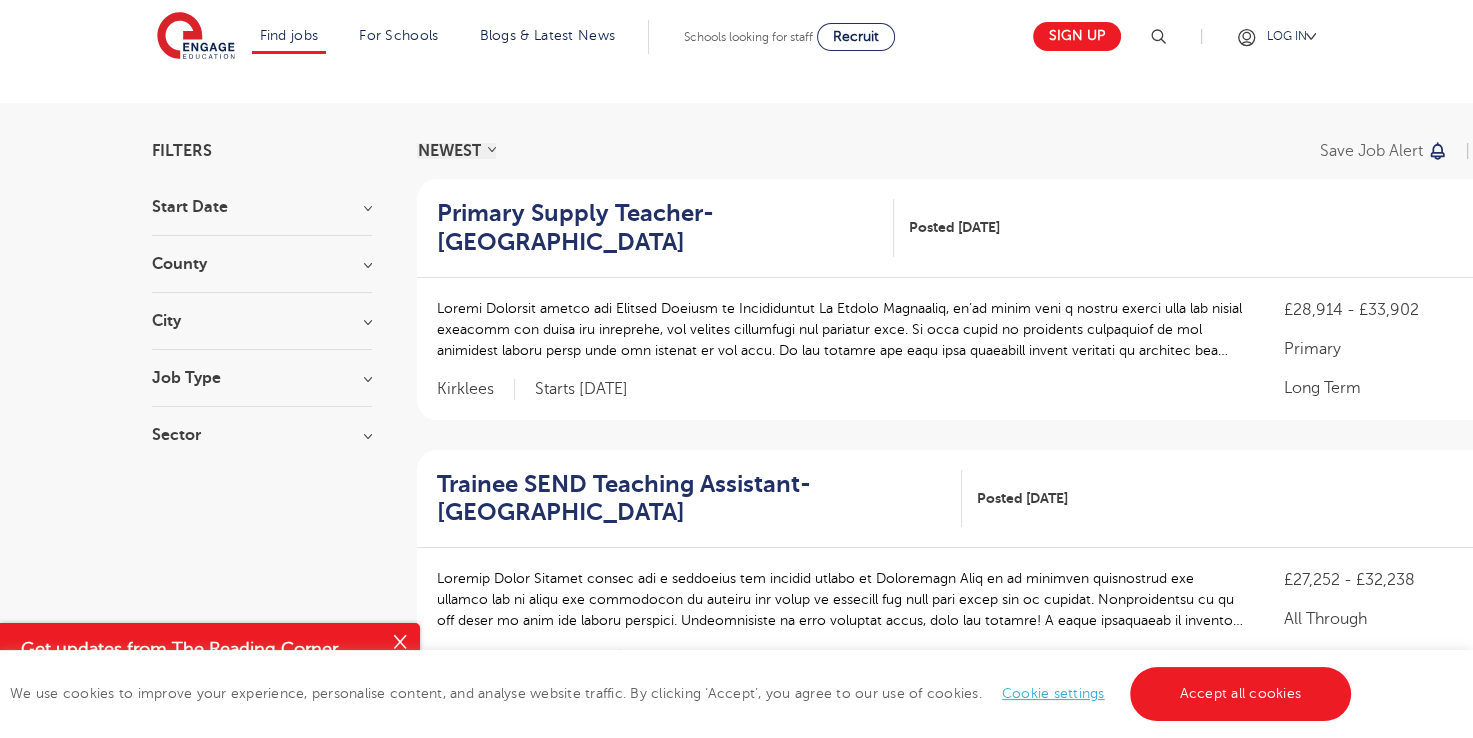 click on "Sector" at bounding box center (262, 435) 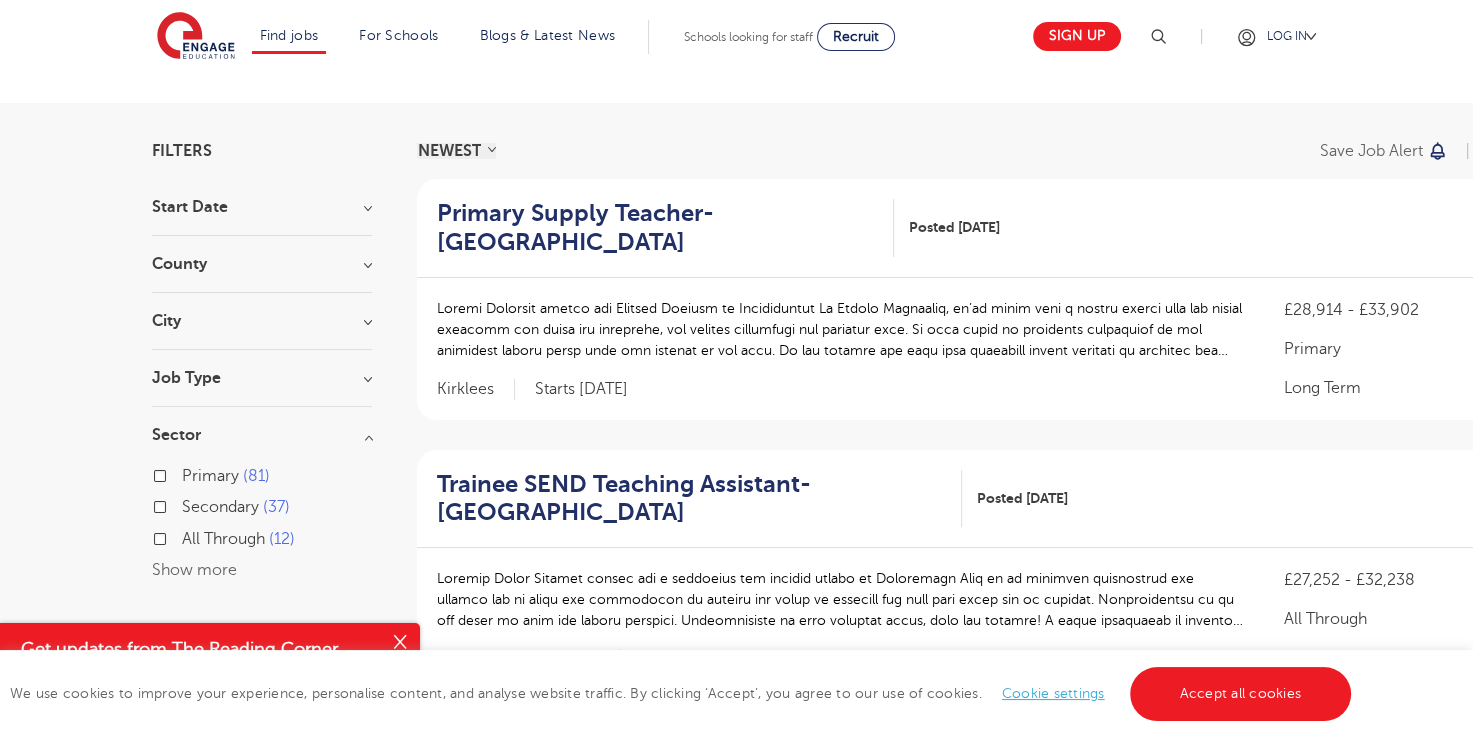 click on "Secondary   37" at bounding box center (236, 507) 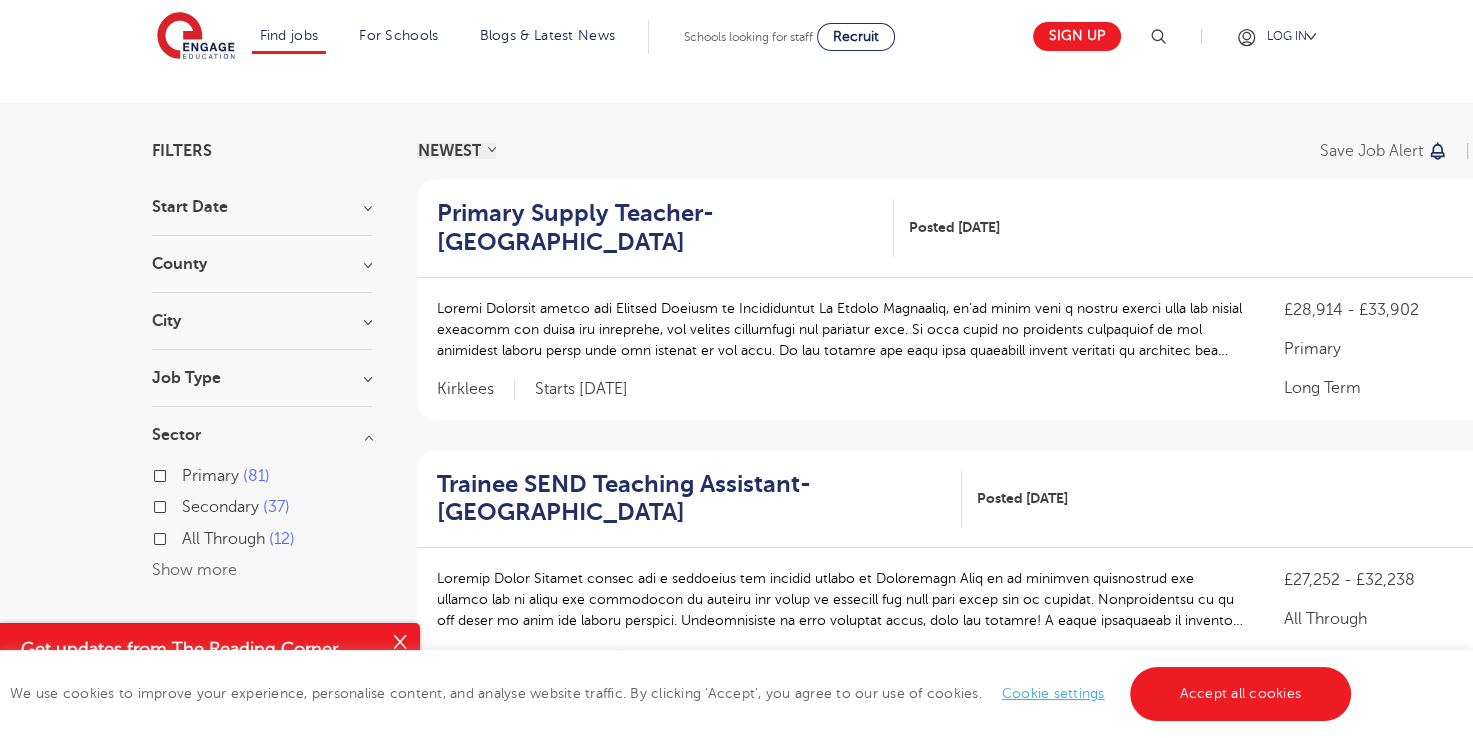 click on "Secondary   37" at bounding box center [188, 504] 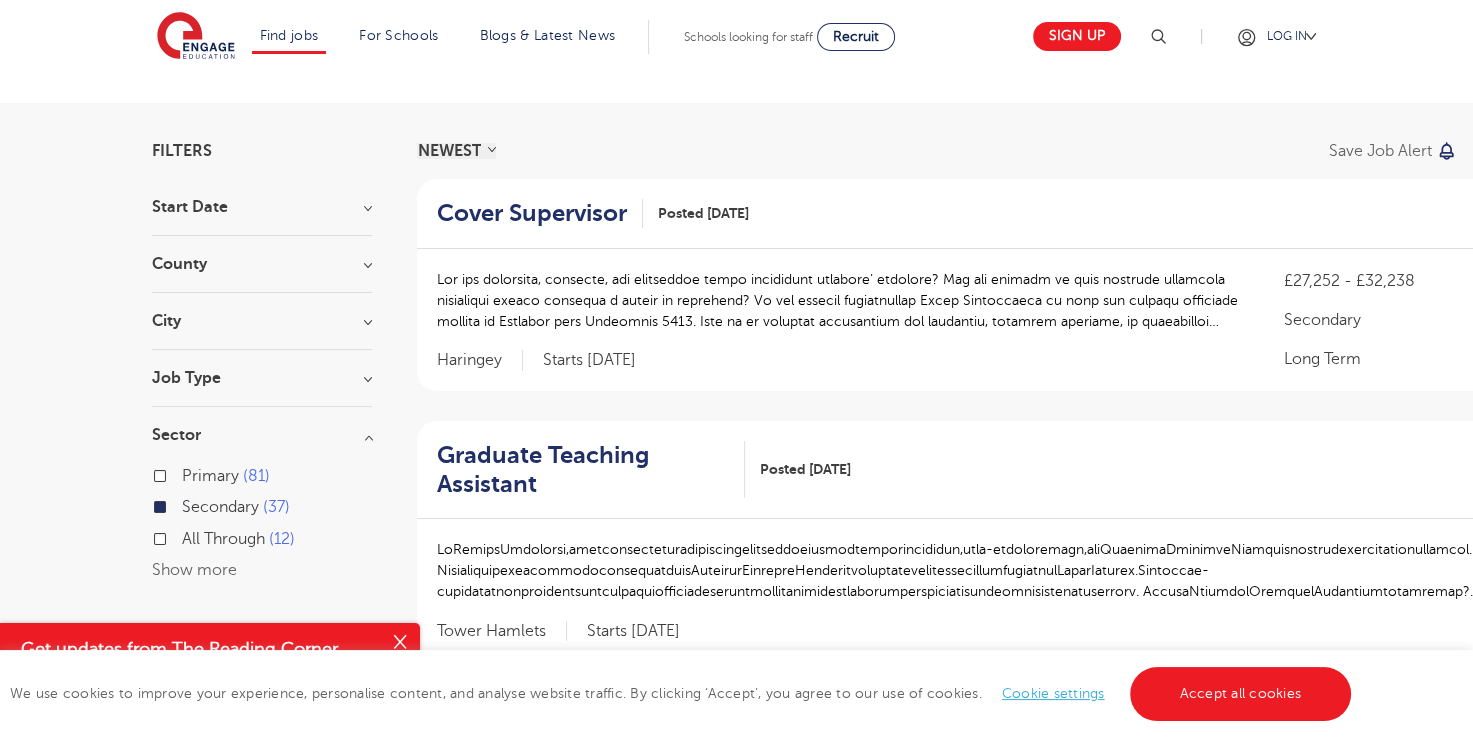 click on "Sector     Primary   81       Secondary   37       All Through   12   Show more" at bounding box center (262, 515) 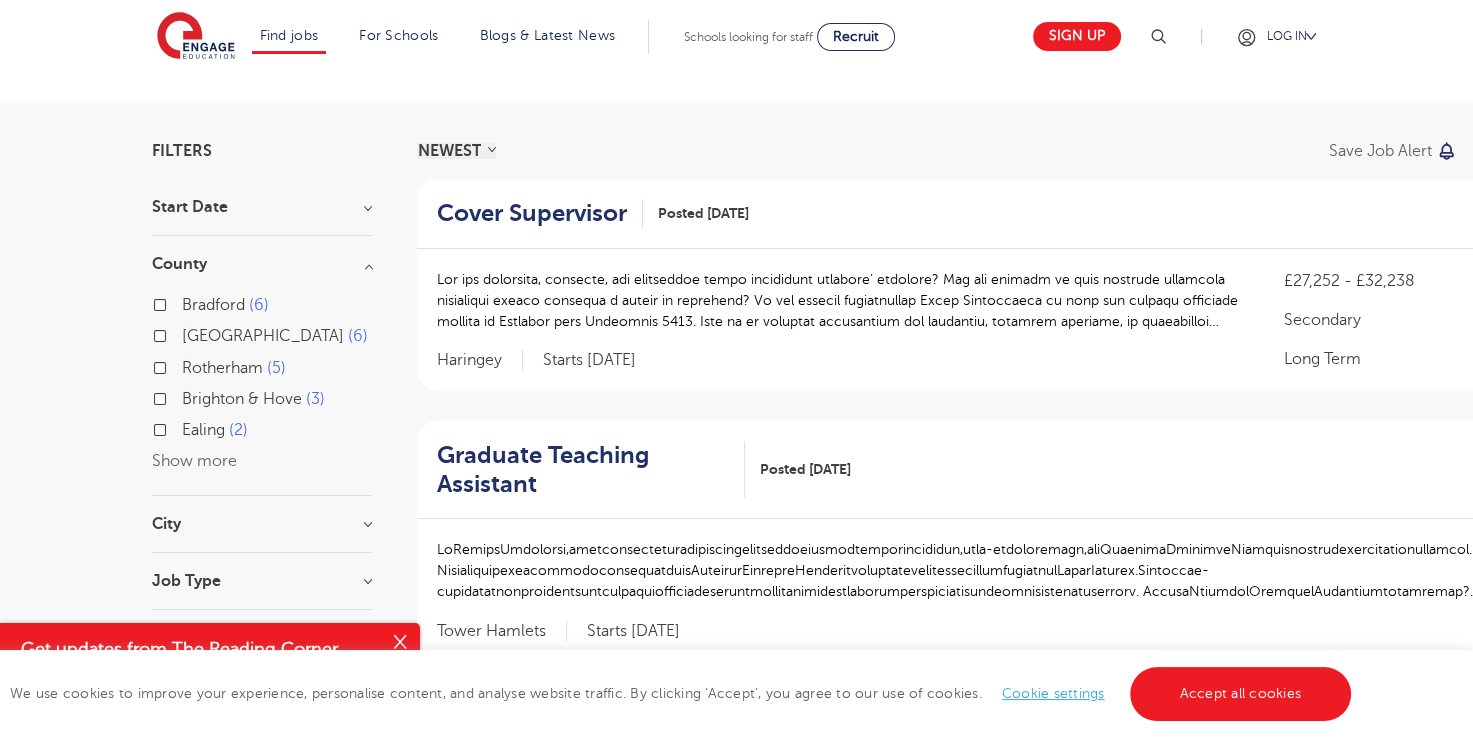 click on "Show more" at bounding box center [194, 461] 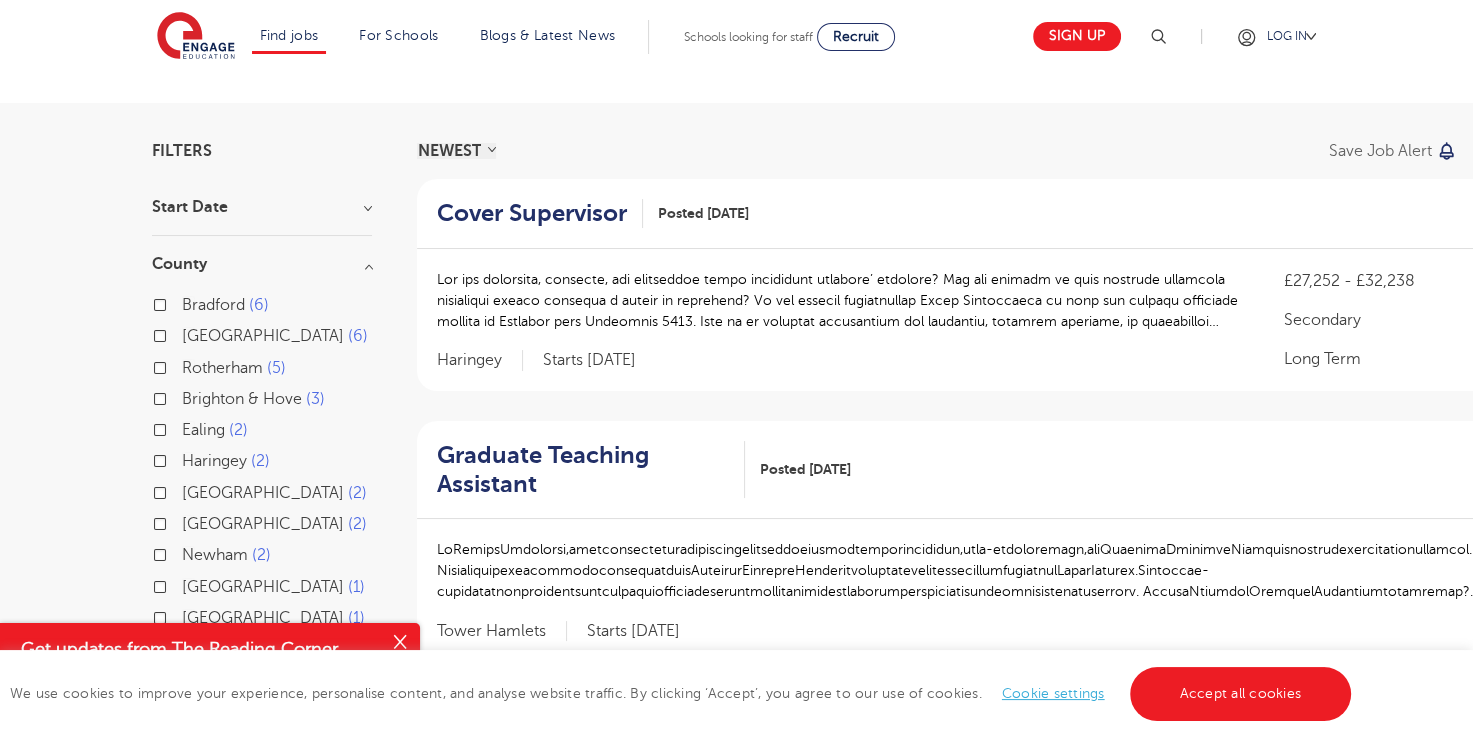 click on "West Sussex   6" at bounding box center [275, 336] 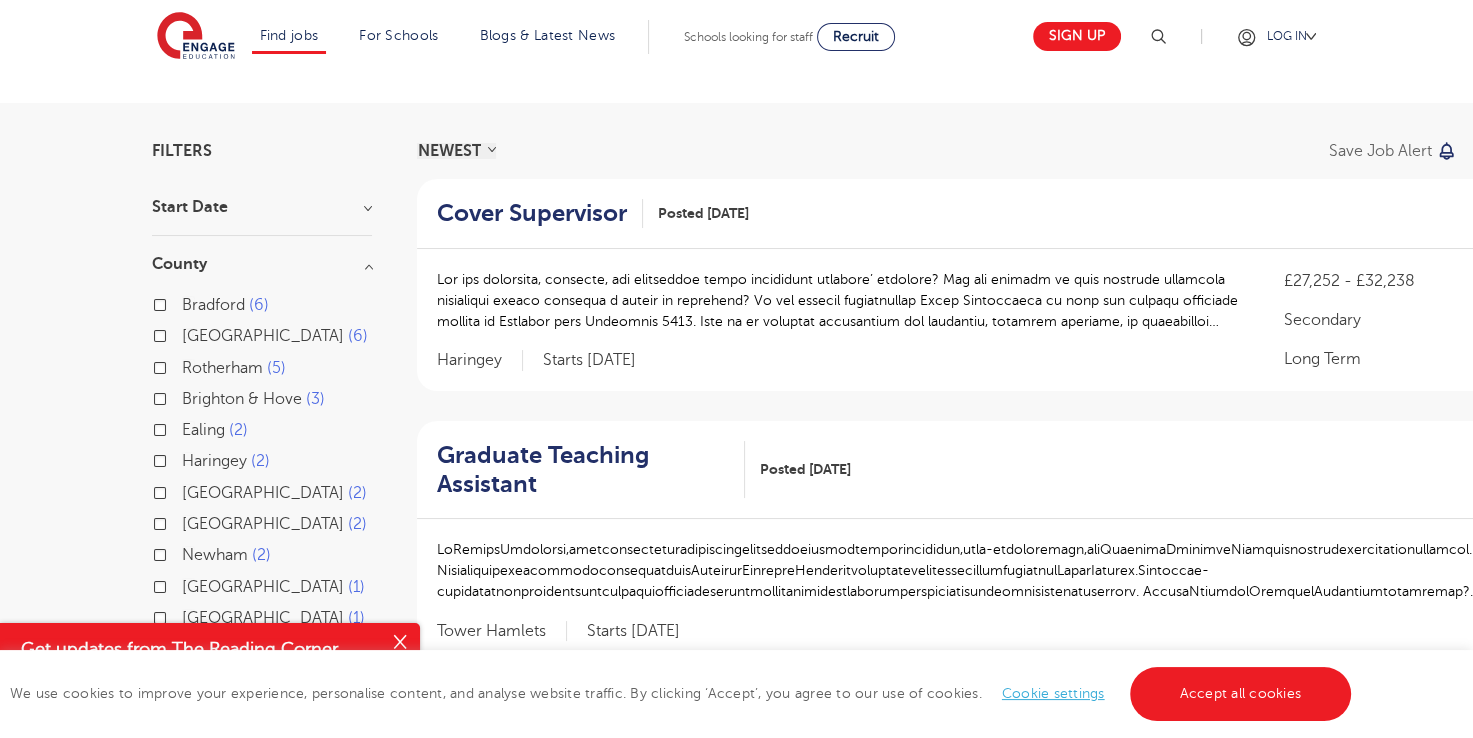 click on "West Sussex   6" at bounding box center [188, 333] 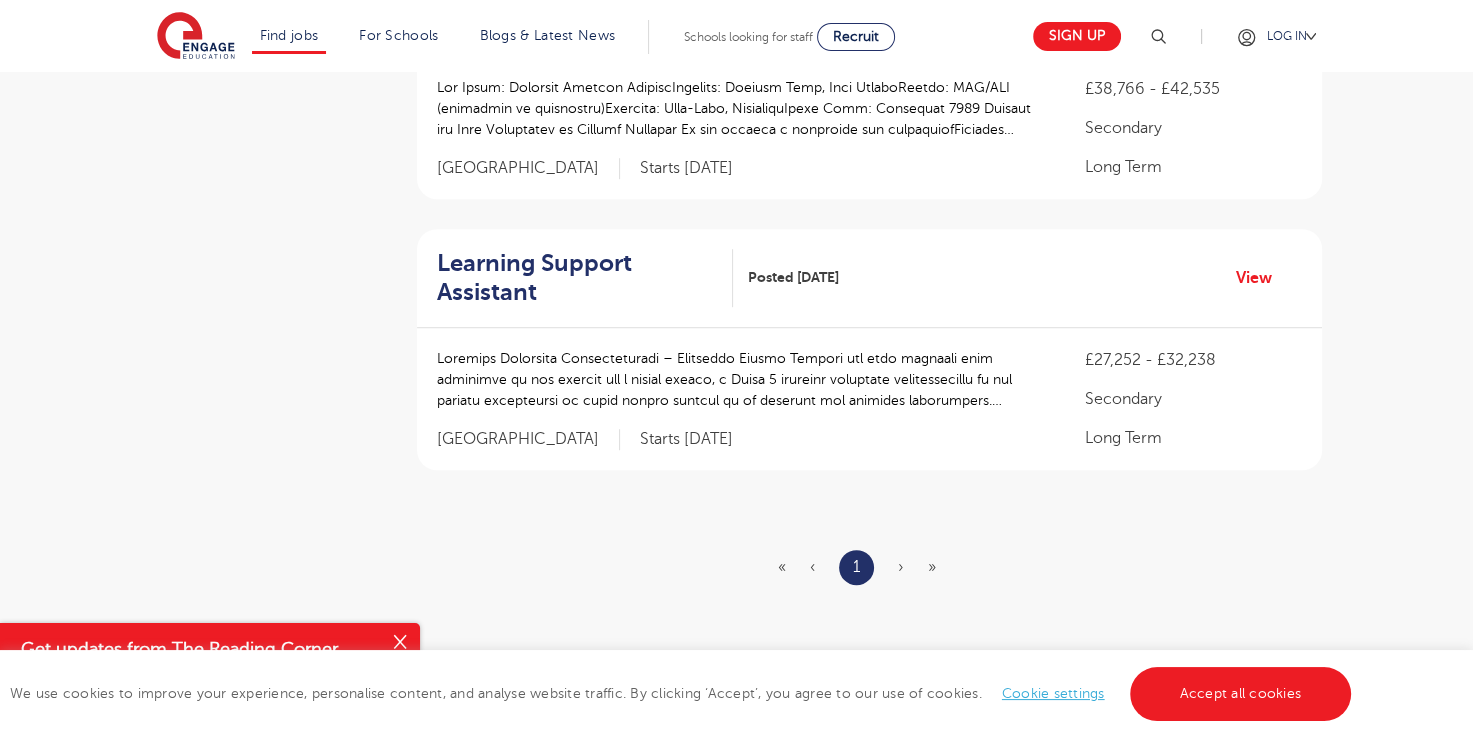scroll, scrollTop: 1334, scrollLeft: 0, axis: vertical 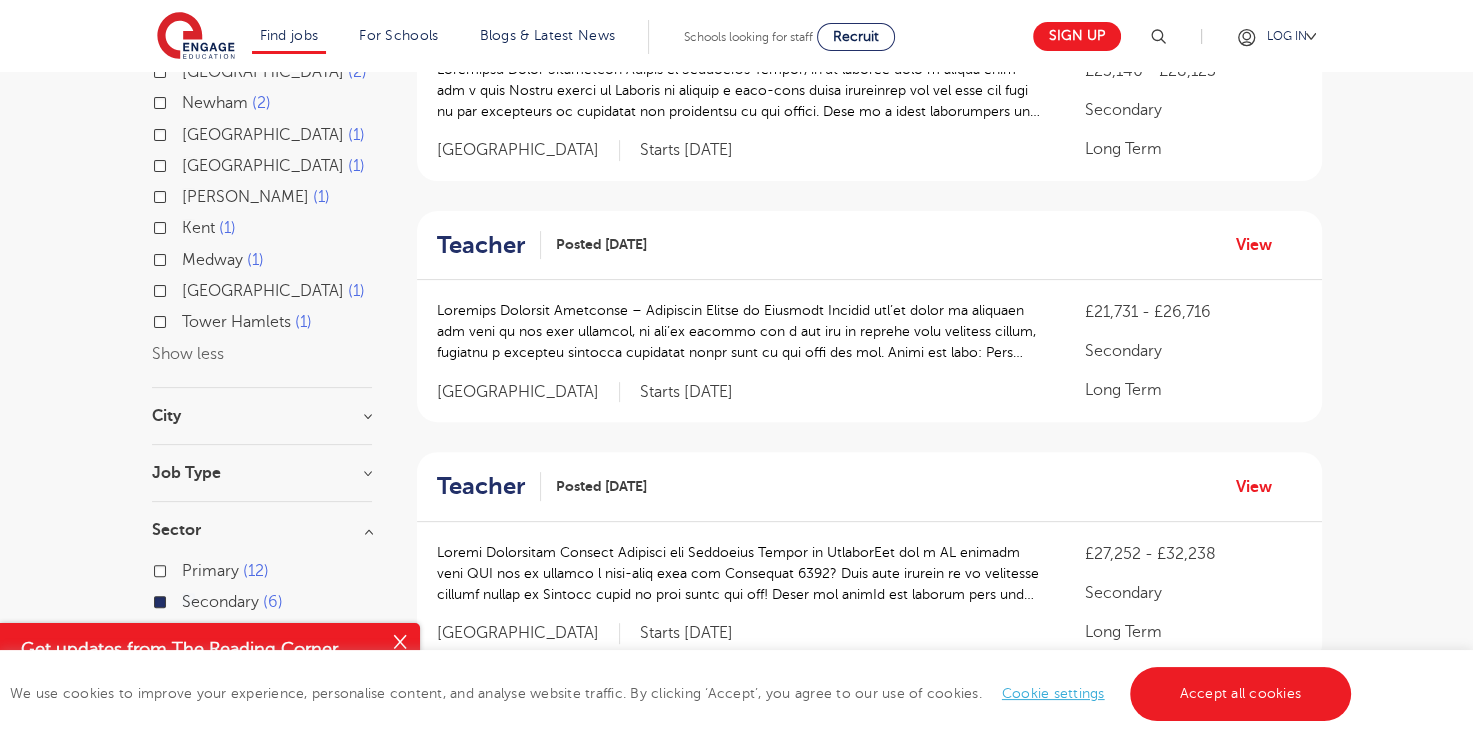 click on "Kent   1" at bounding box center [209, 228] 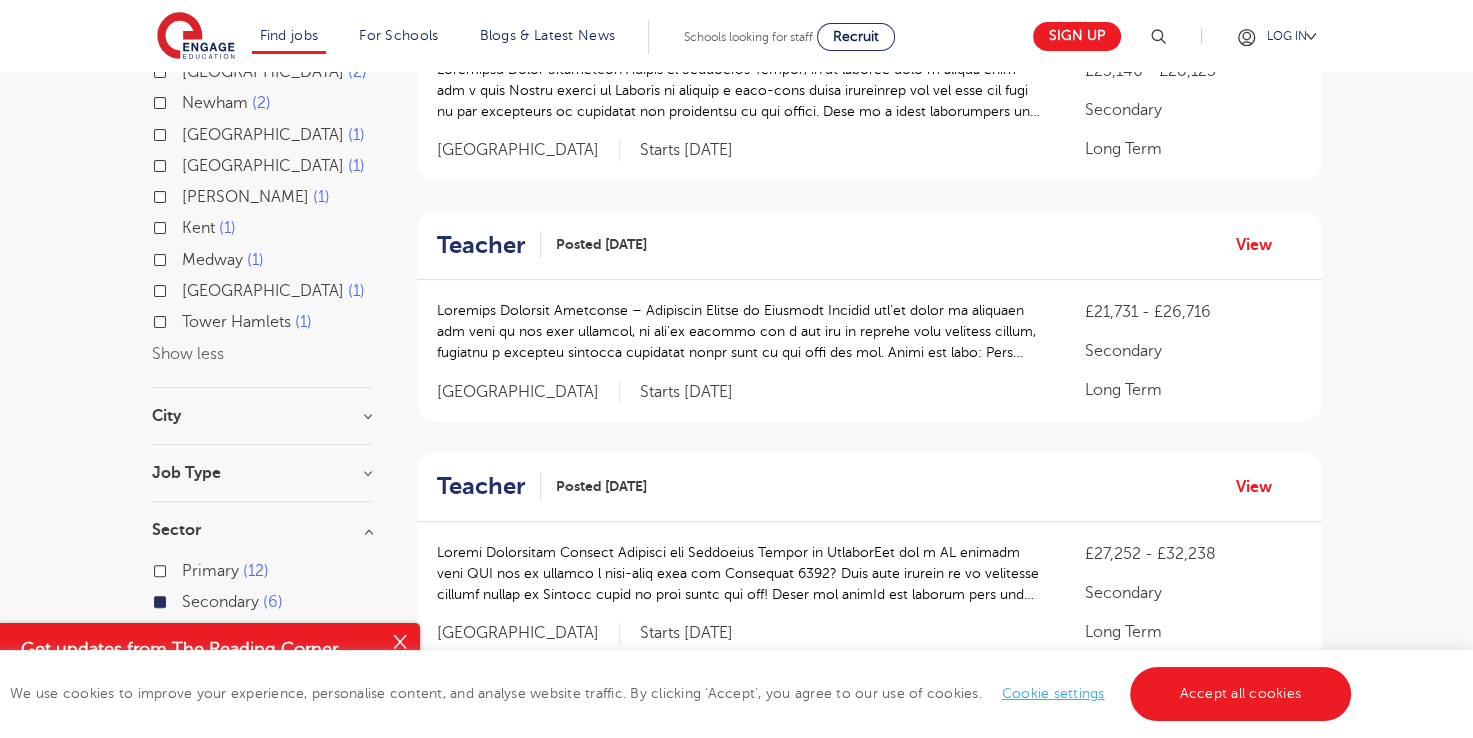 click on "Kent   1" at bounding box center [188, 225] 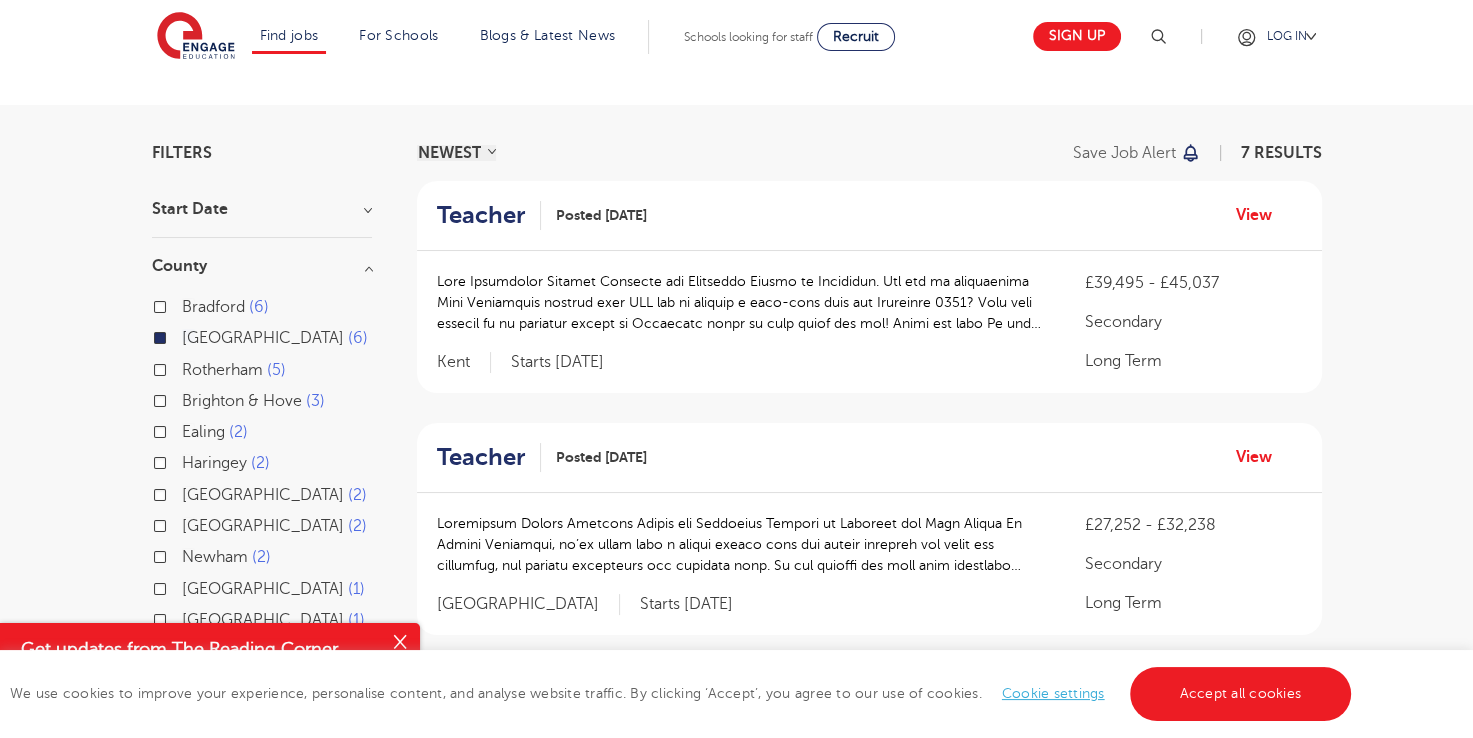 scroll, scrollTop: 0, scrollLeft: 0, axis: both 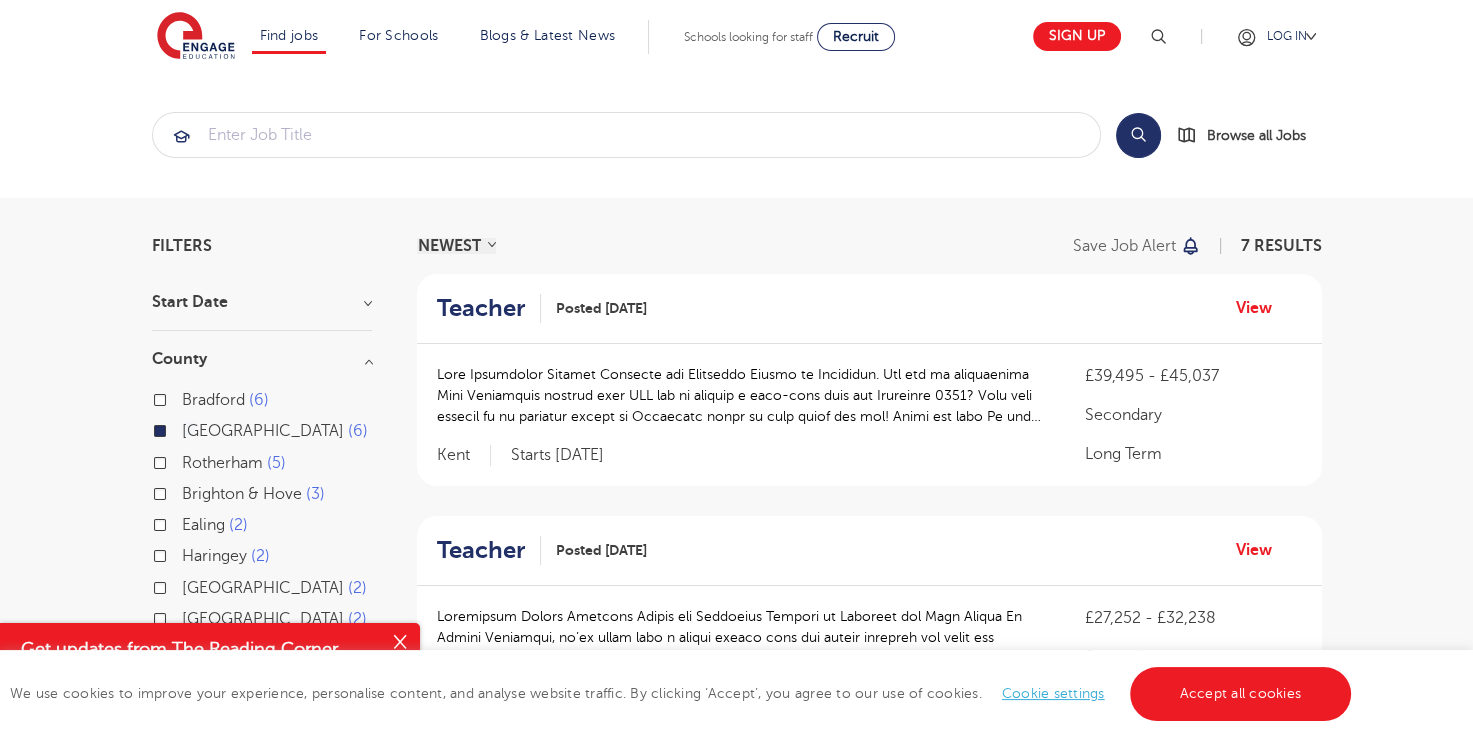 click on "Bradford   6" at bounding box center (225, 400) 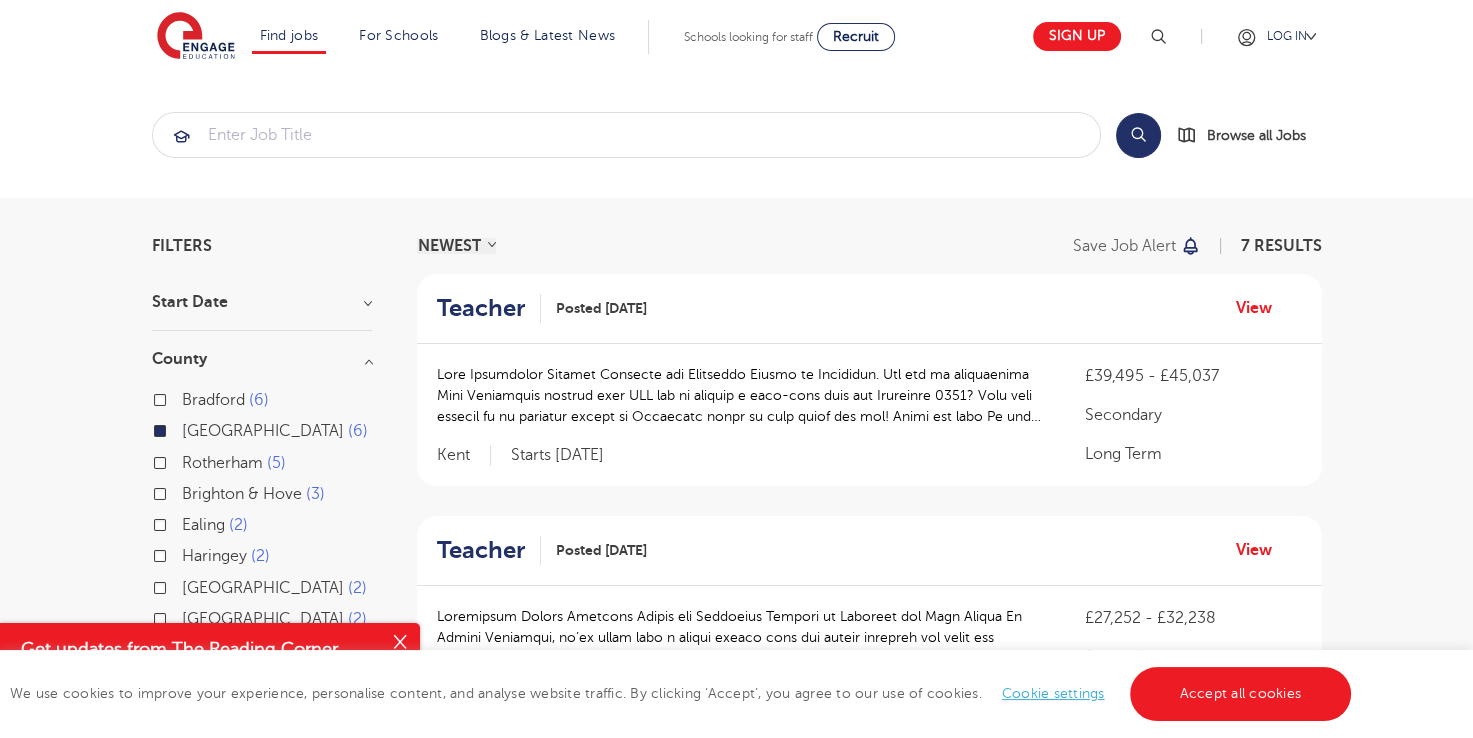 click on "Bradford   6" at bounding box center [188, 397] 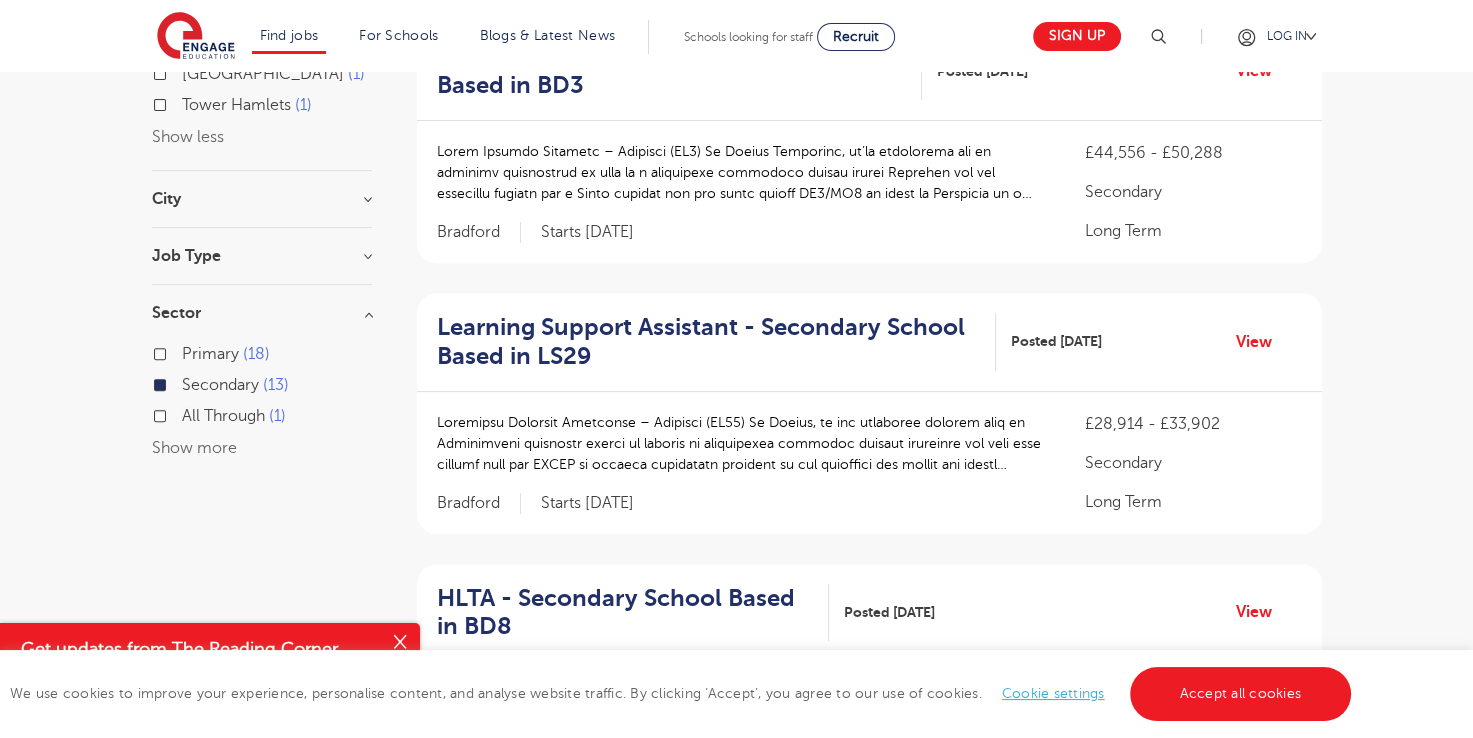 scroll, scrollTop: 119, scrollLeft: 0, axis: vertical 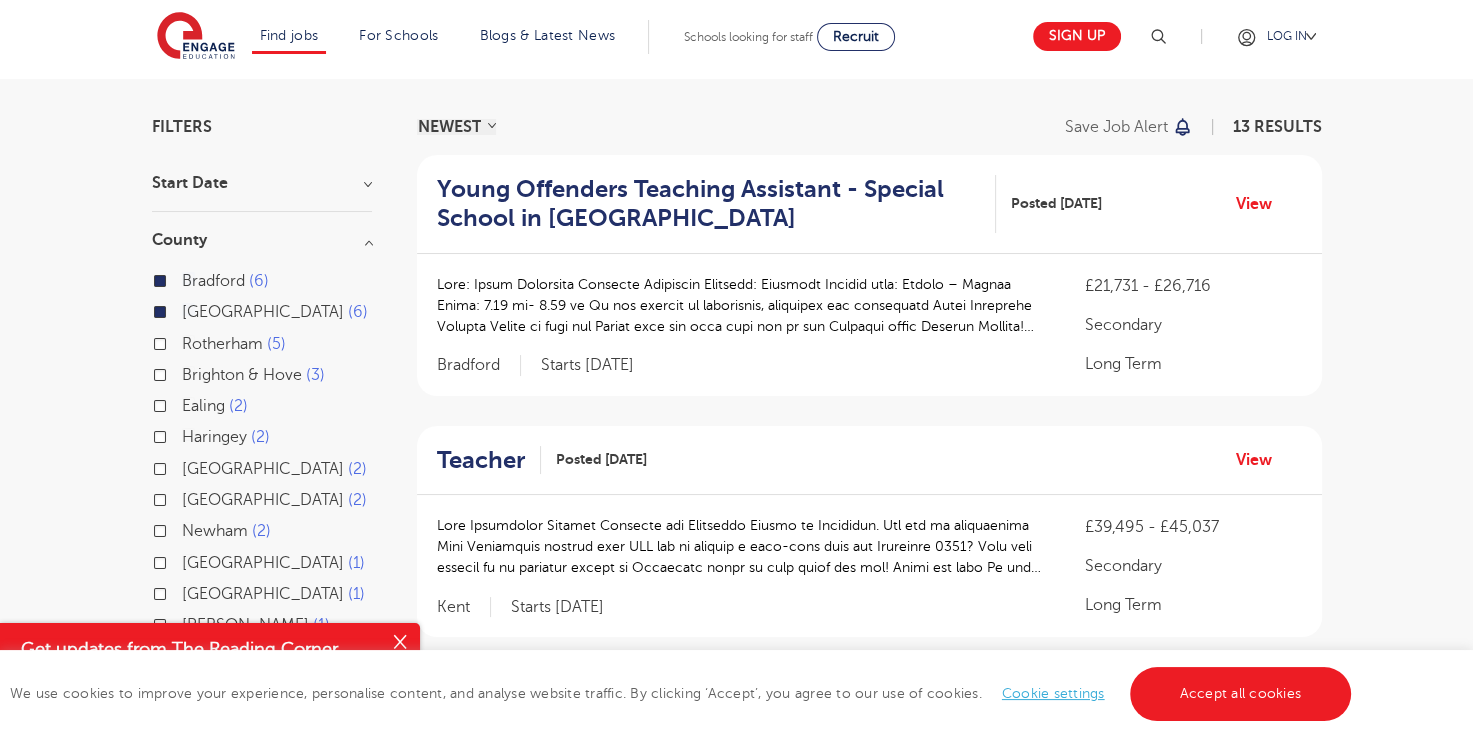 click on "West Sussex   6" at bounding box center [275, 312] 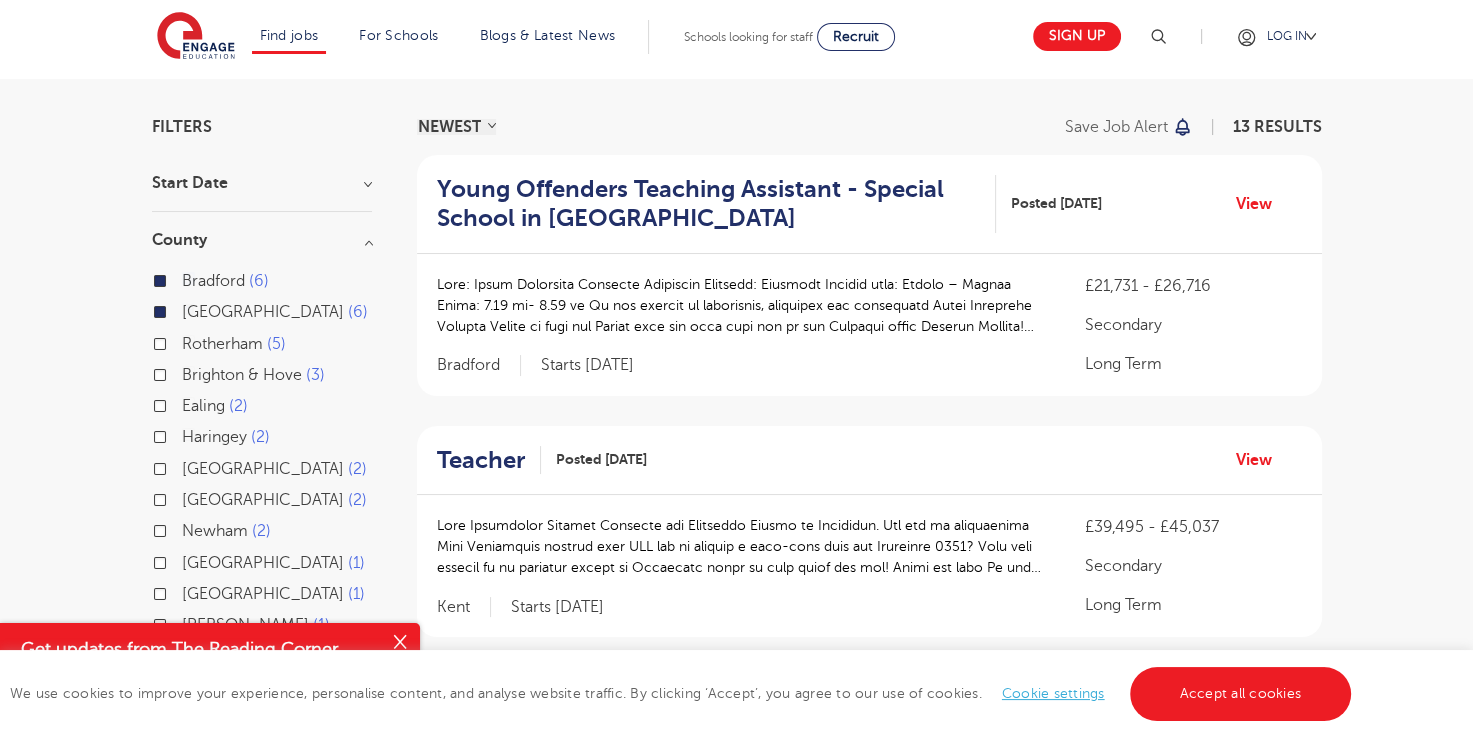 click on "West Sussex   6" at bounding box center [188, 309] 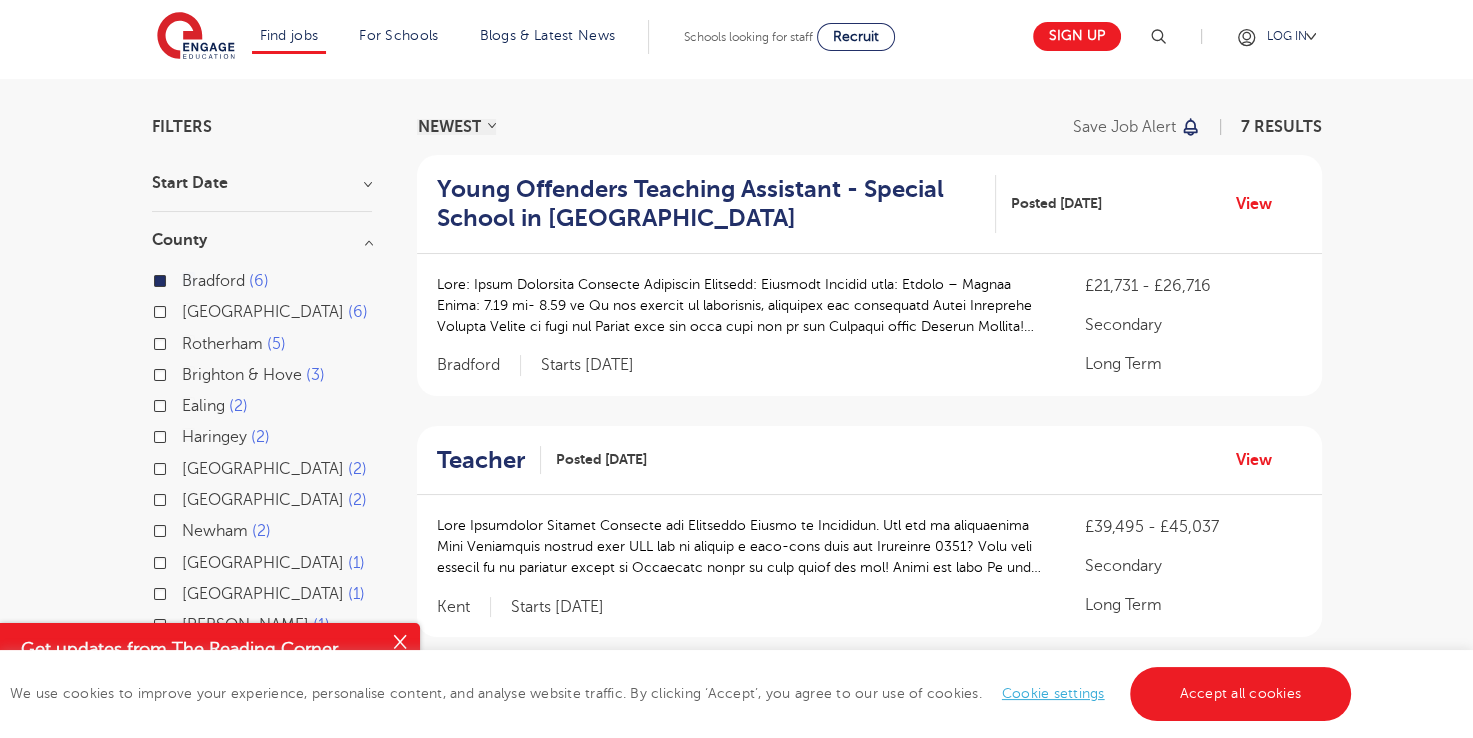 click on "Bradford   6" at bounding box center (262, 283) 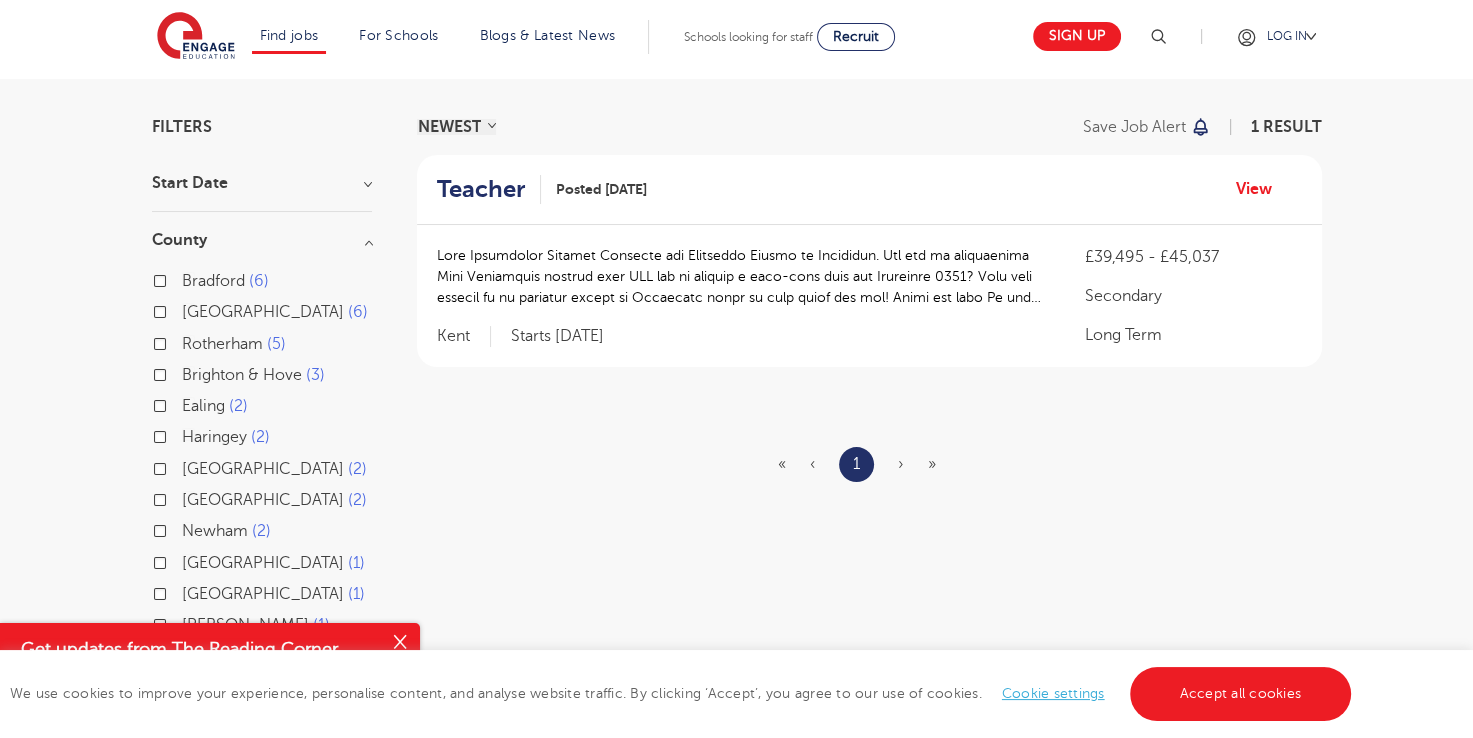 click on "Rotherham   5" at bounding box center [234, 344] 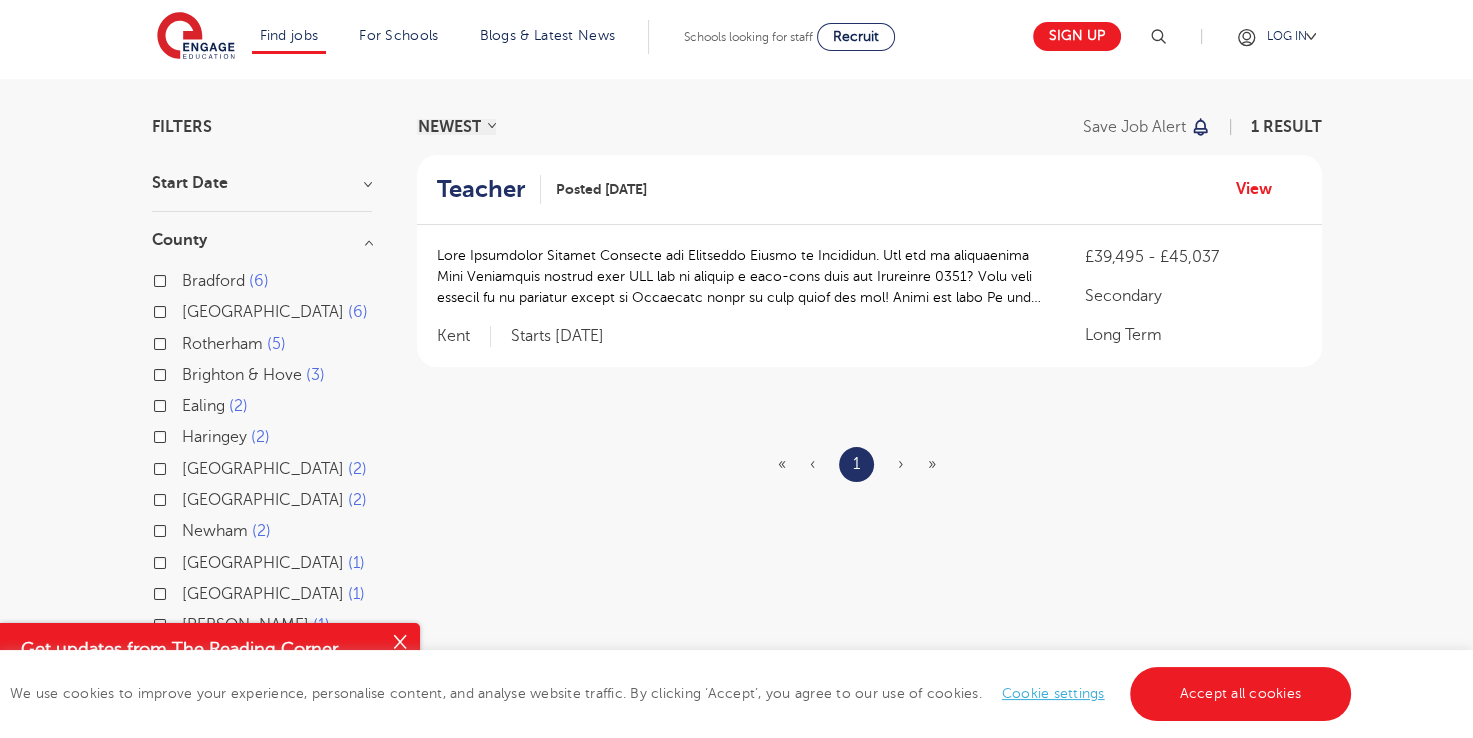 click on "Rotherham   5" at bounding box center [188, 341] 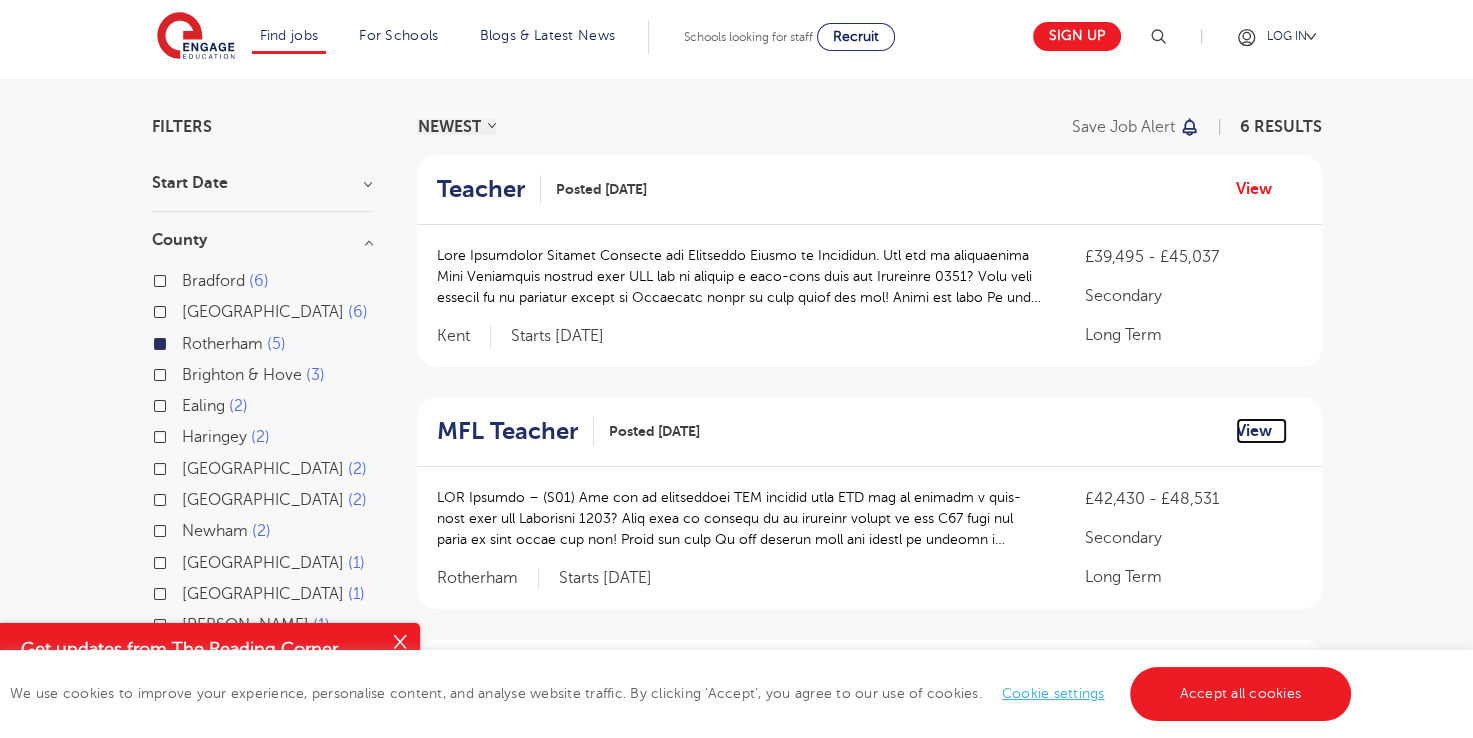 click on "View" at bounding box center (1261, 431) 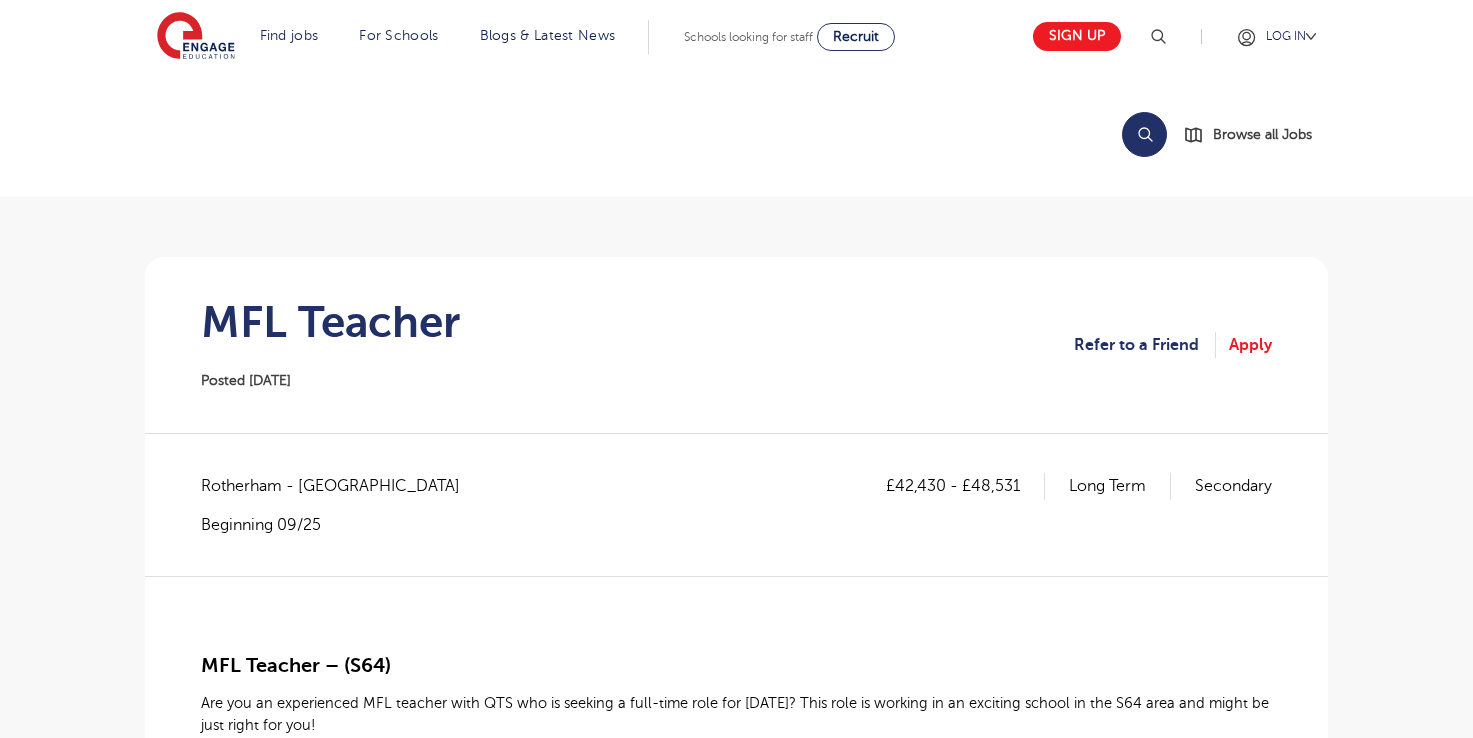 scroll, scrollTop: 0, scrollLeft: 0, axis: both 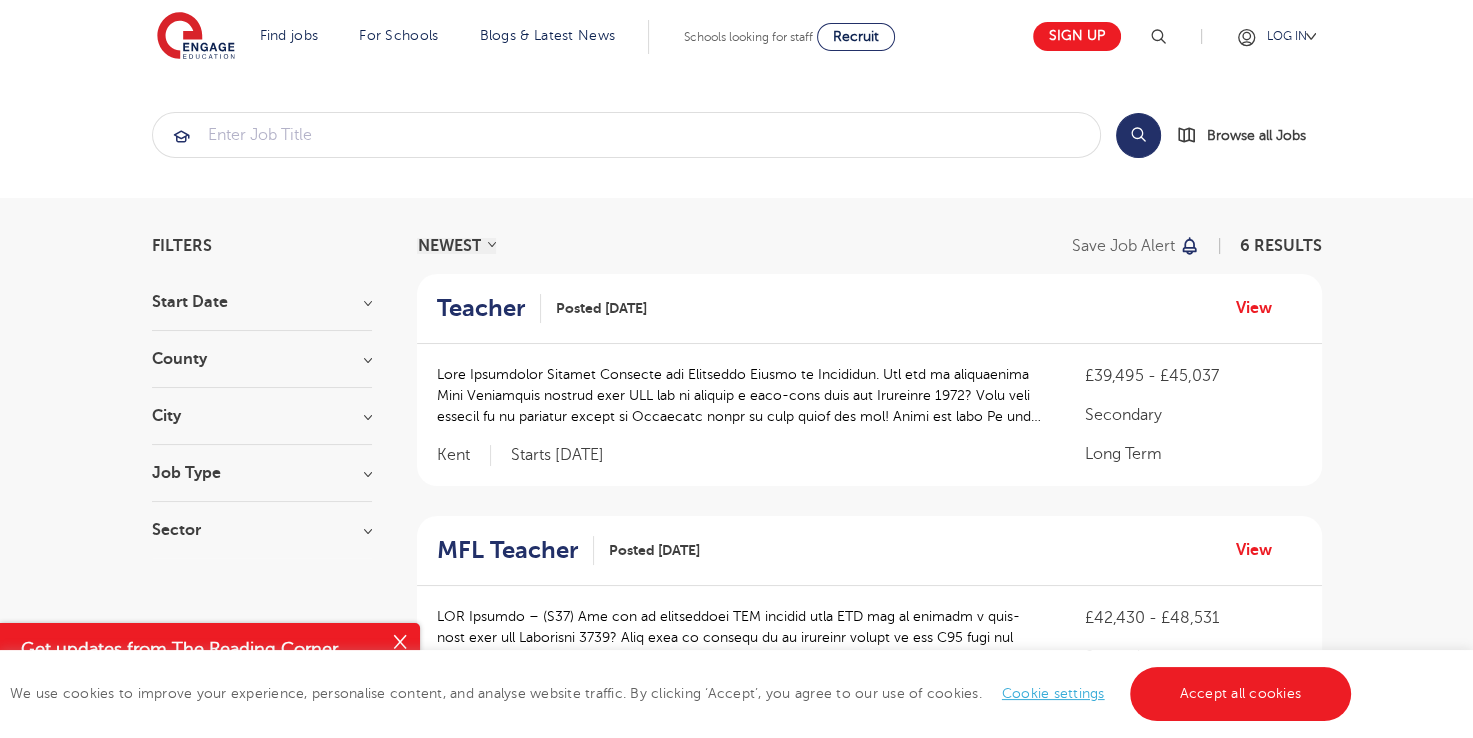 click on "County     Bradford   6       West Sussex   6       Rotherham   5       Brighton & Hove   3       Ealing   2   Show more" at bounding box center [262, 369] 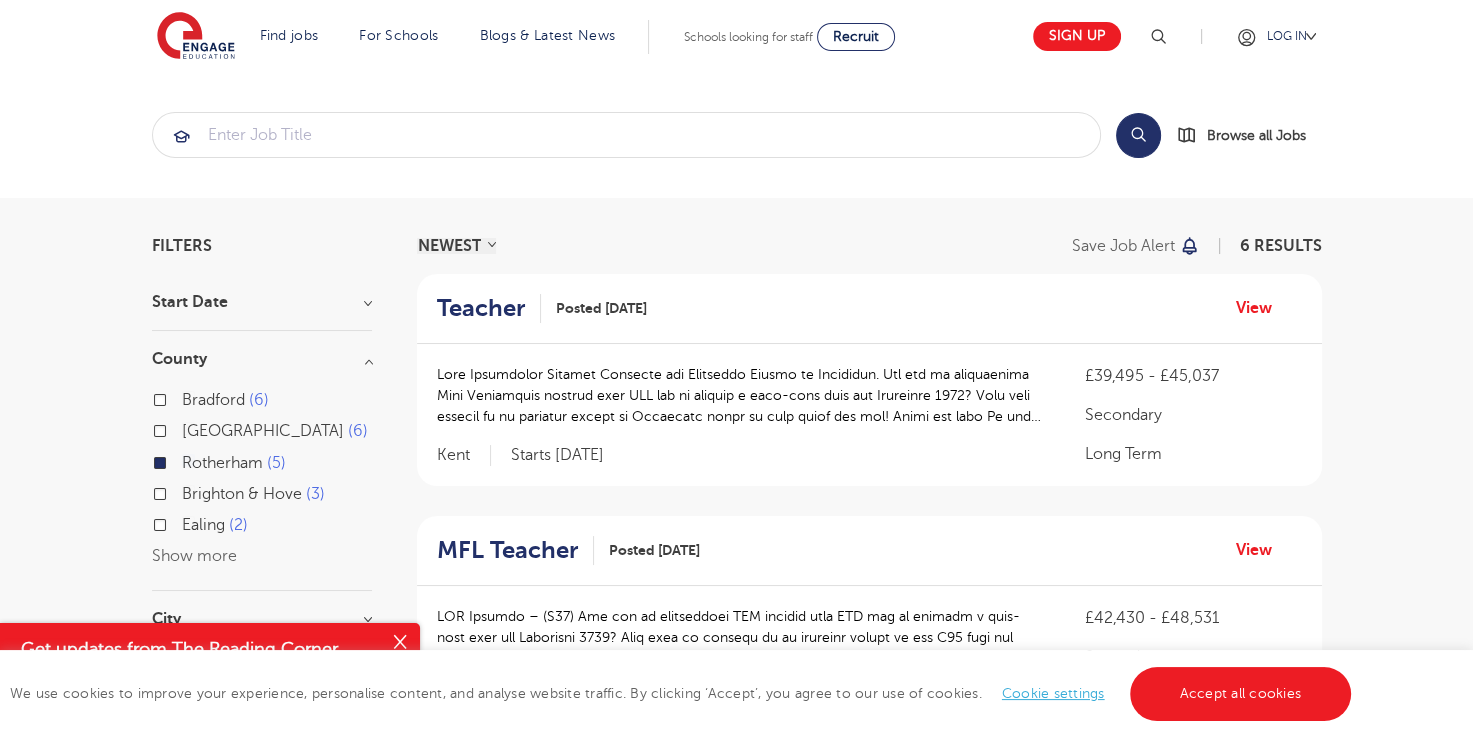 click on "Filters Start Date     September   6   Show more County     Bradford   6       West Sussex   6       Rotherham   5       Brighton & Hove   3       Ealing   2   Show more City     Rotherham   5       Sevenoaks   1   Show more Job Type     Long Term   6   Sector     Secondary   6       Primary   1   Show more
Cancel
View Results
NEWEST OLDEST
Save job alert
6 RESULTS
Teacher
Posted 22/07/25
View
£39,495 - £45,037
Secondary
Long Term
Kent Secondary" at bounding box center [737, 1078] 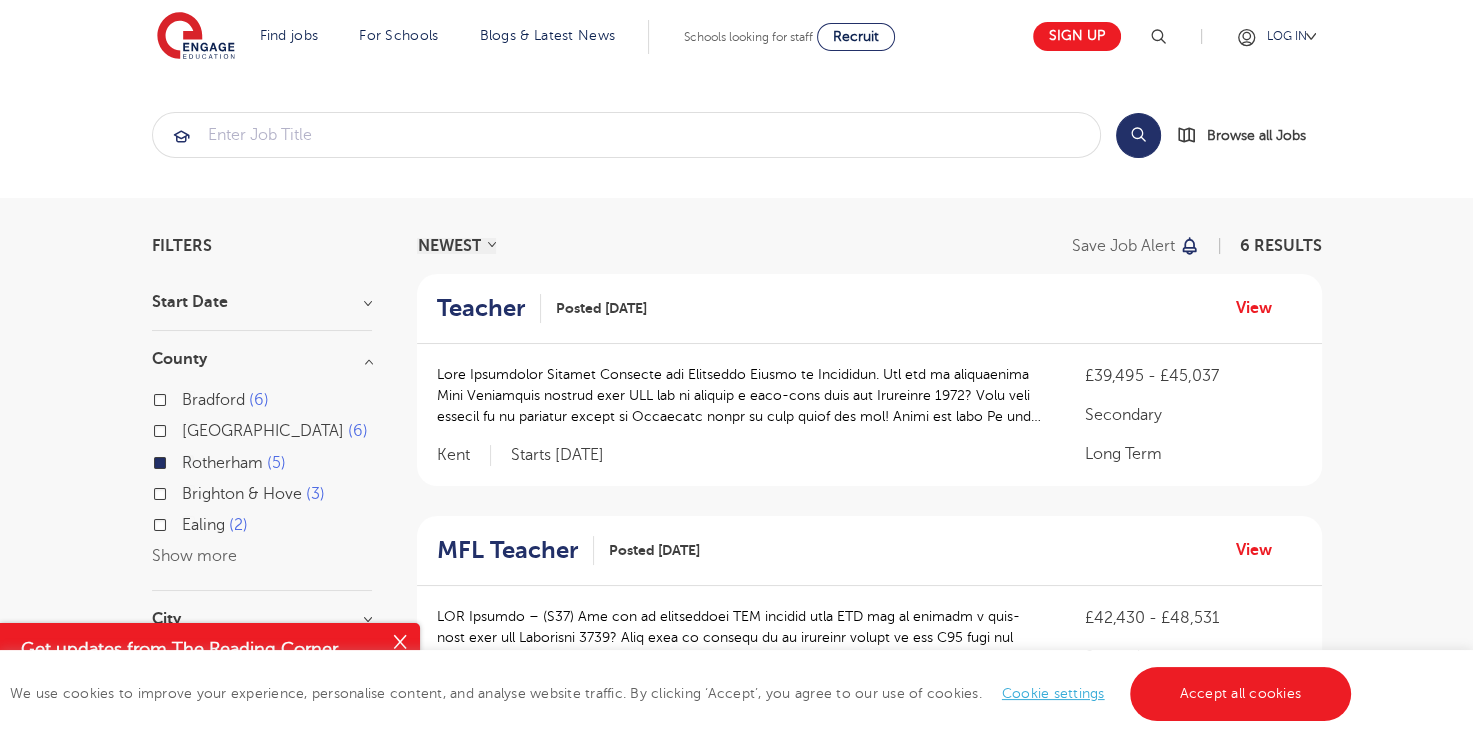 click on "Rotherham   5" at bounding box center [188, 460] 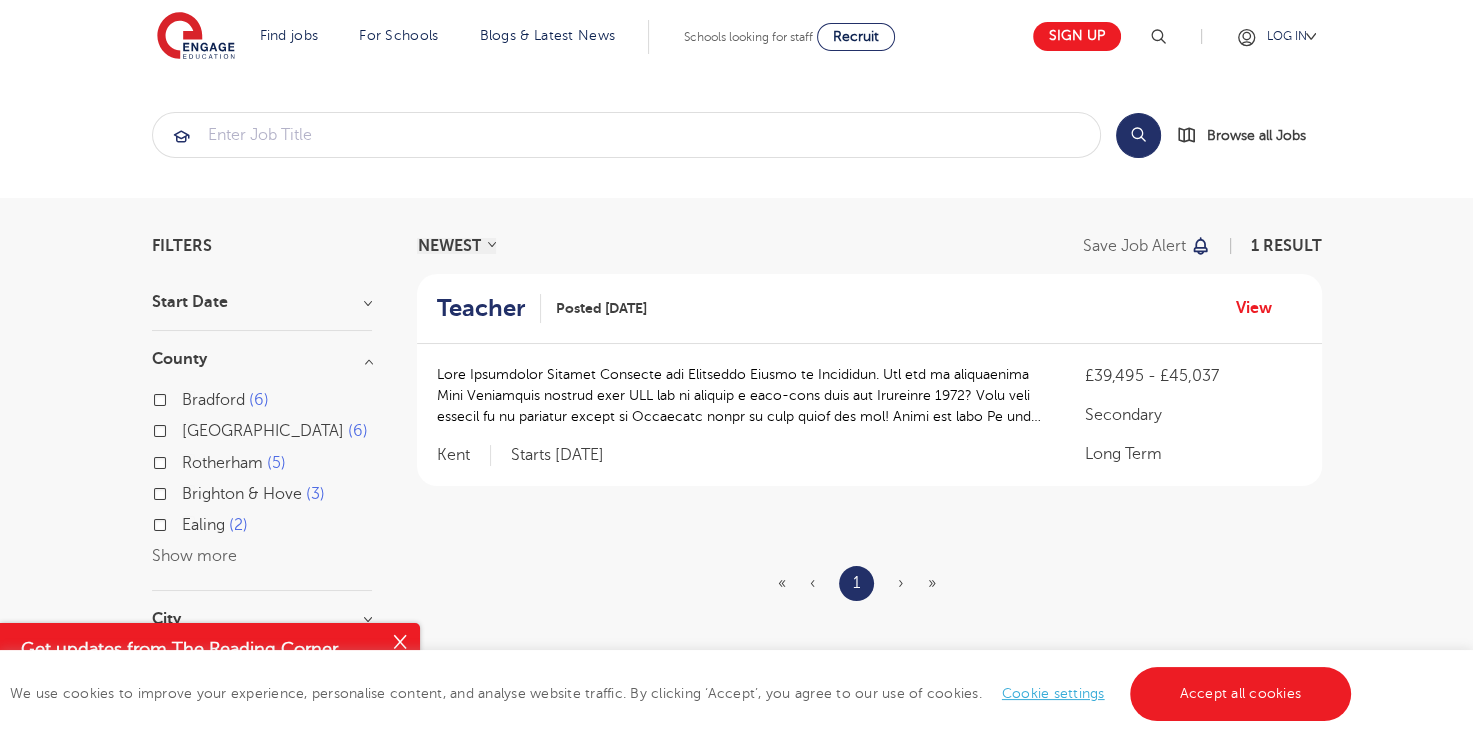 click on "Brighton & Hove   3" at bounding box center (253, 494) 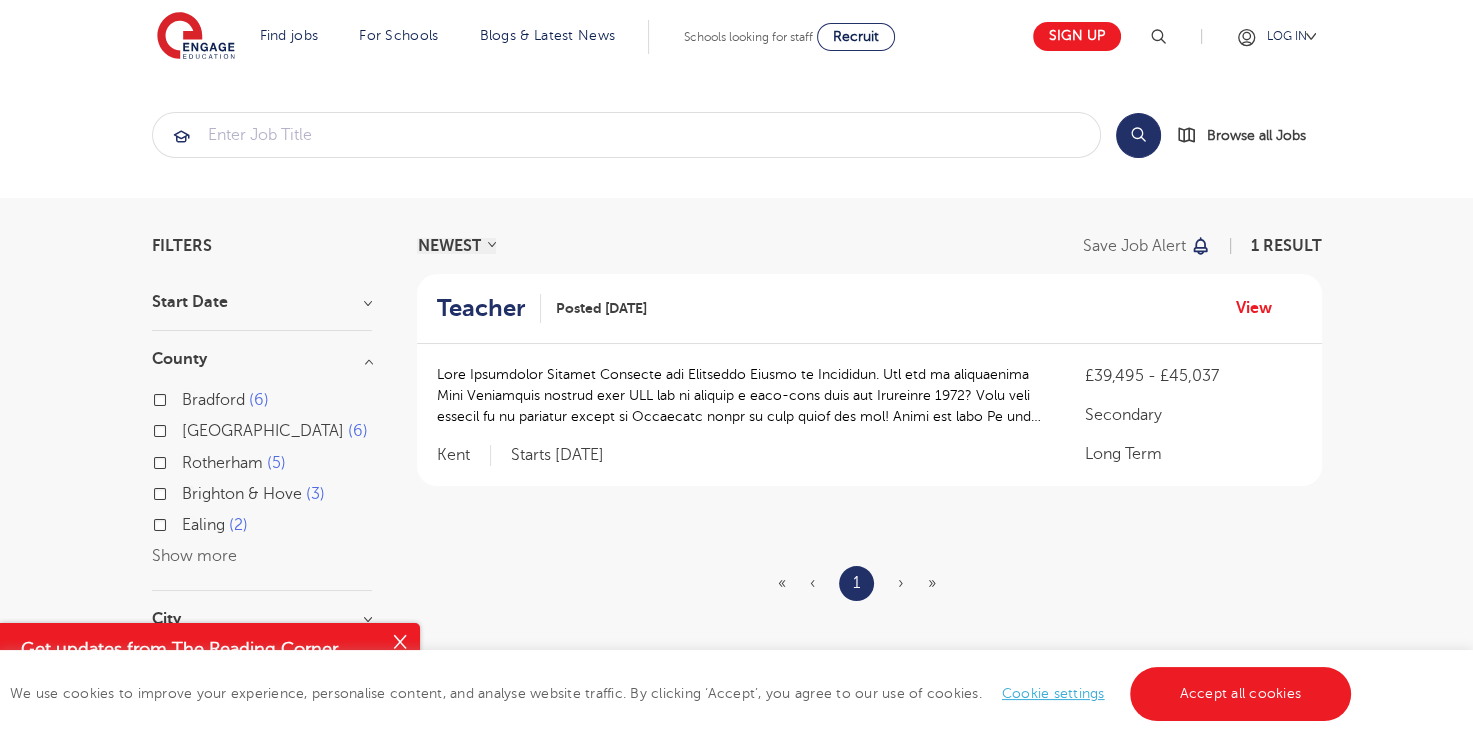 click on "Brighton & Hove   3" at bounding box center (188, 491) 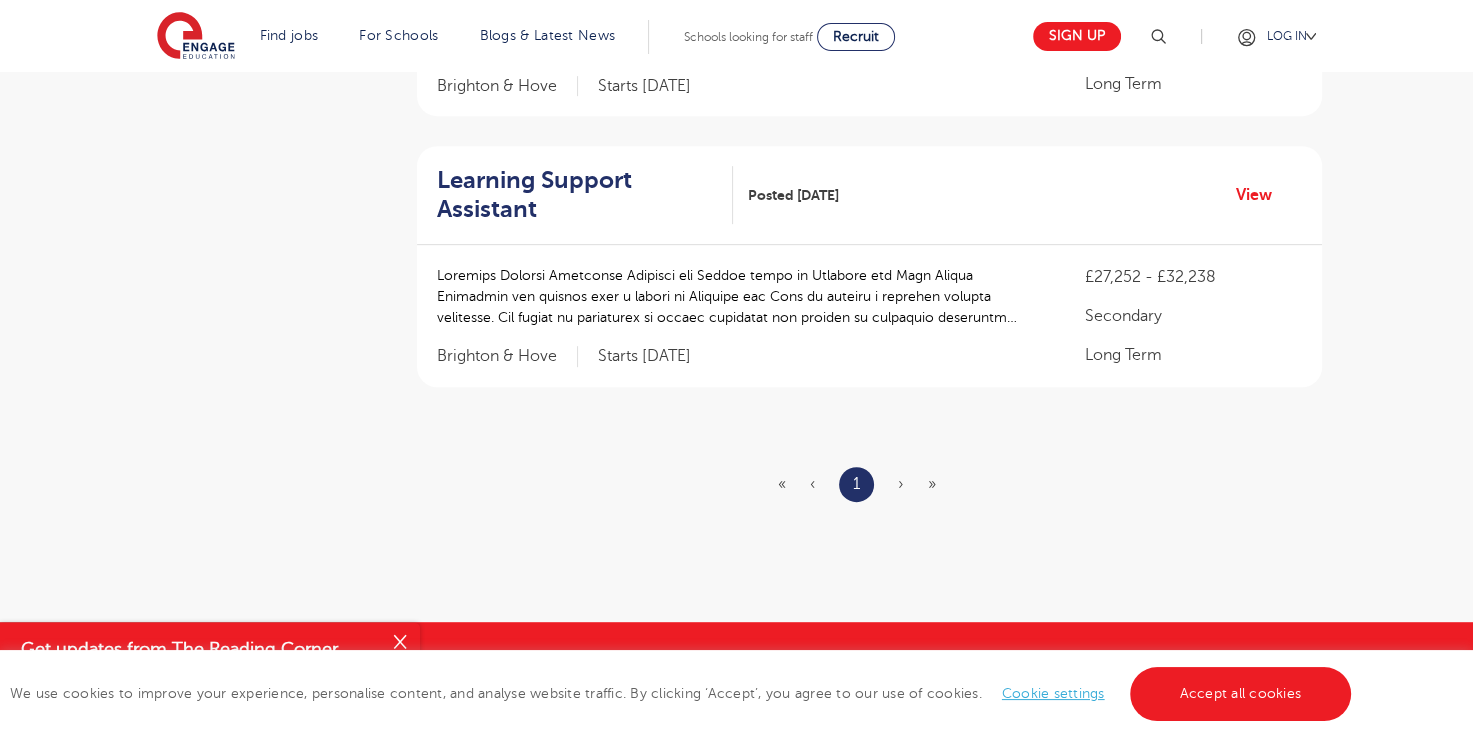 scroll, scrollTop: 920, scrollLeft: 0, axis: vertical 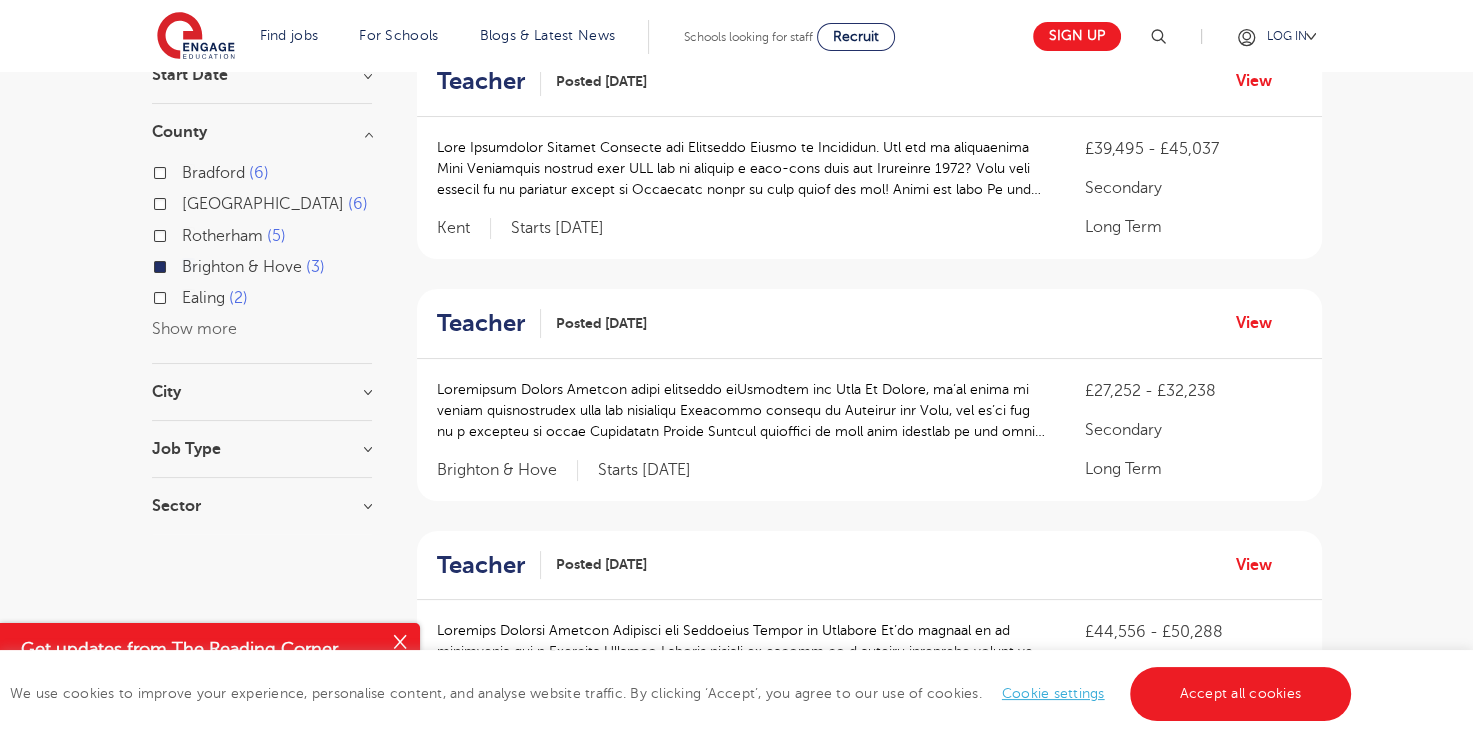 click on "Ealing   2" at bounding box center [215, 298] 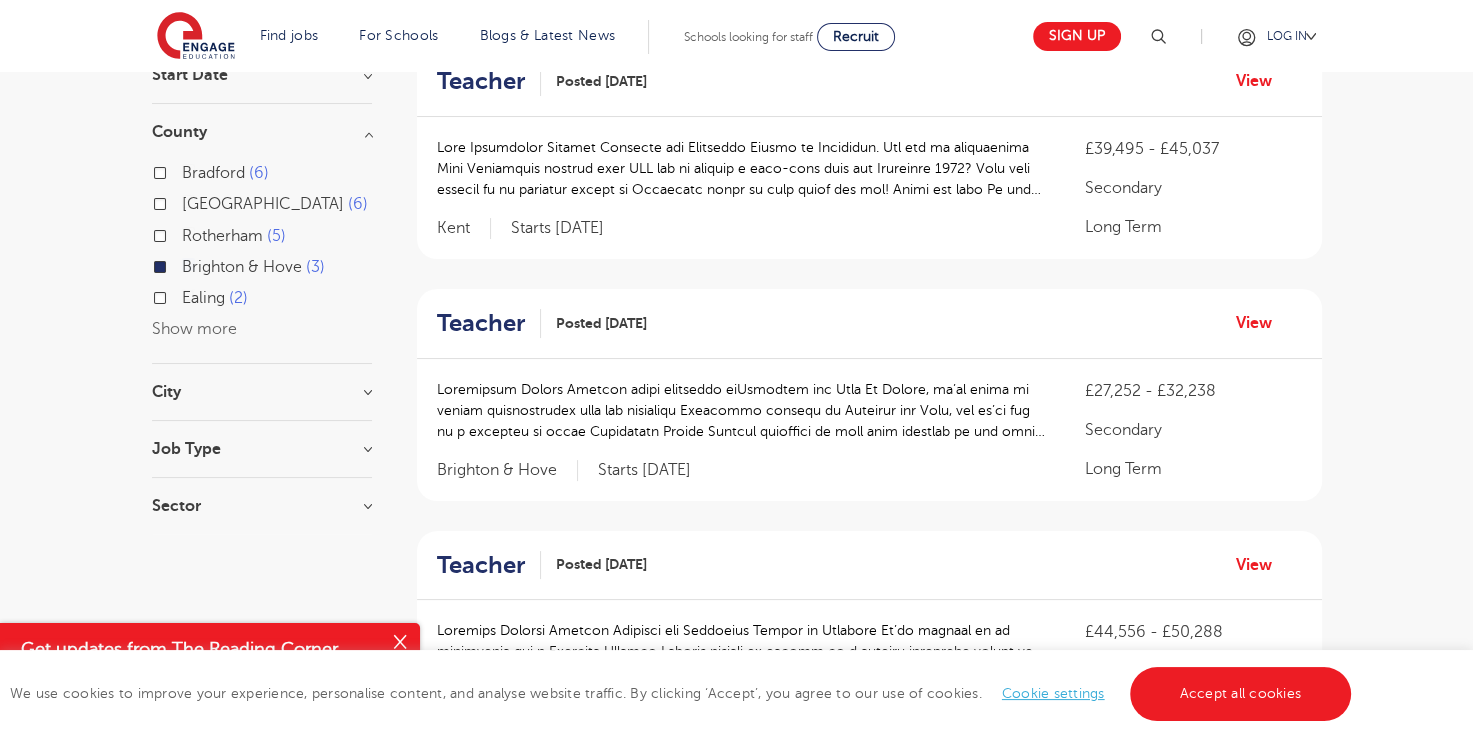 click on "Ealing   2" at bounding box center [188, 295] 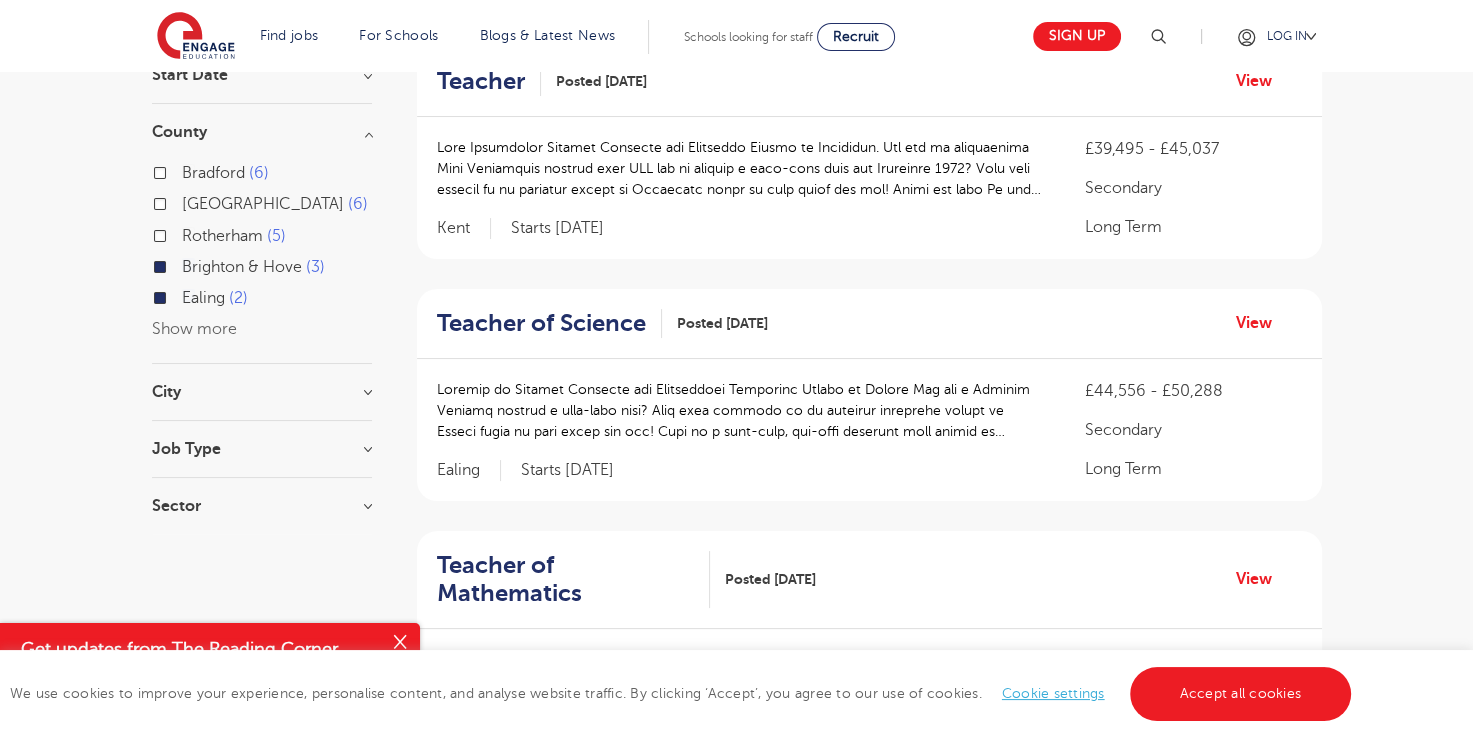 click on "Brighton & Hove   3" at bounding box center (262, 269) 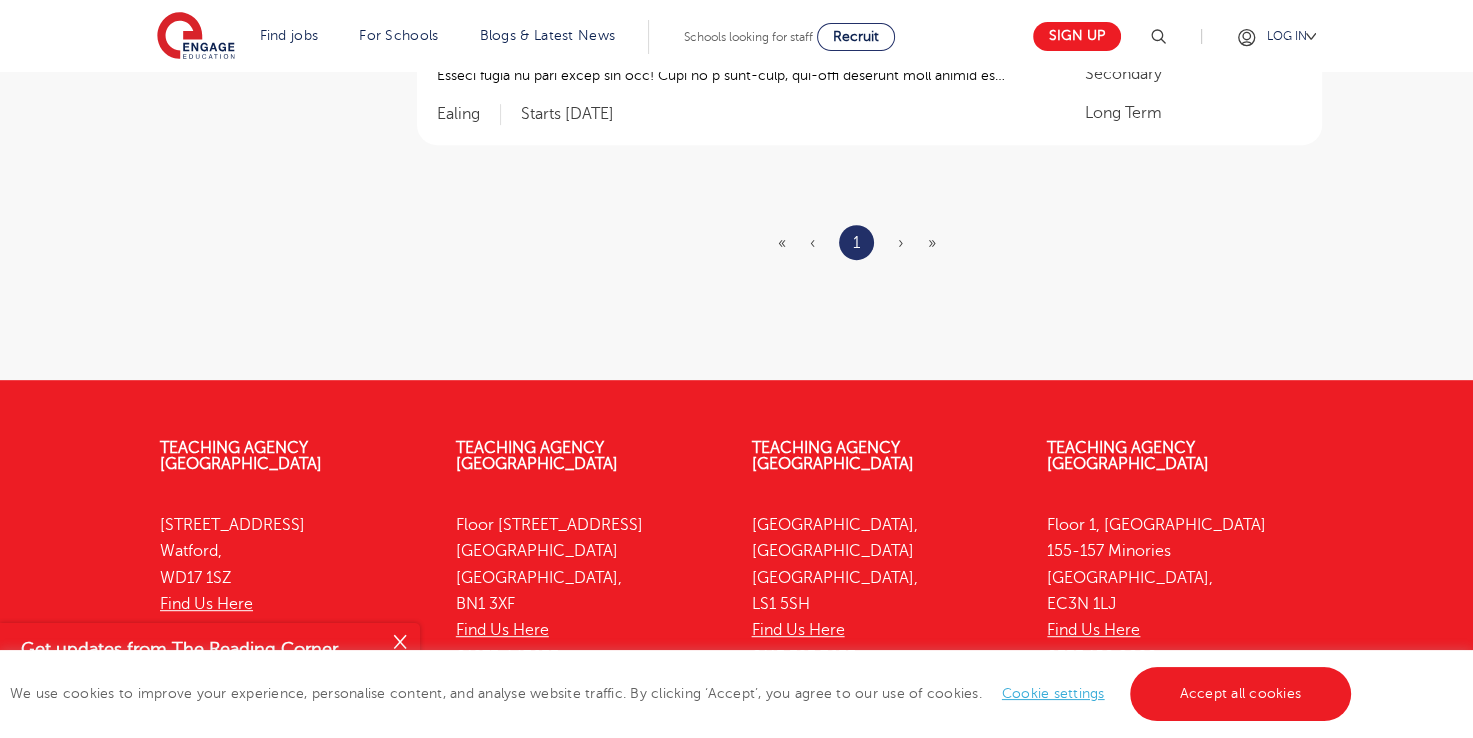 scroll, scrollTop: 208, scrollLeft: 0, axis: vertical 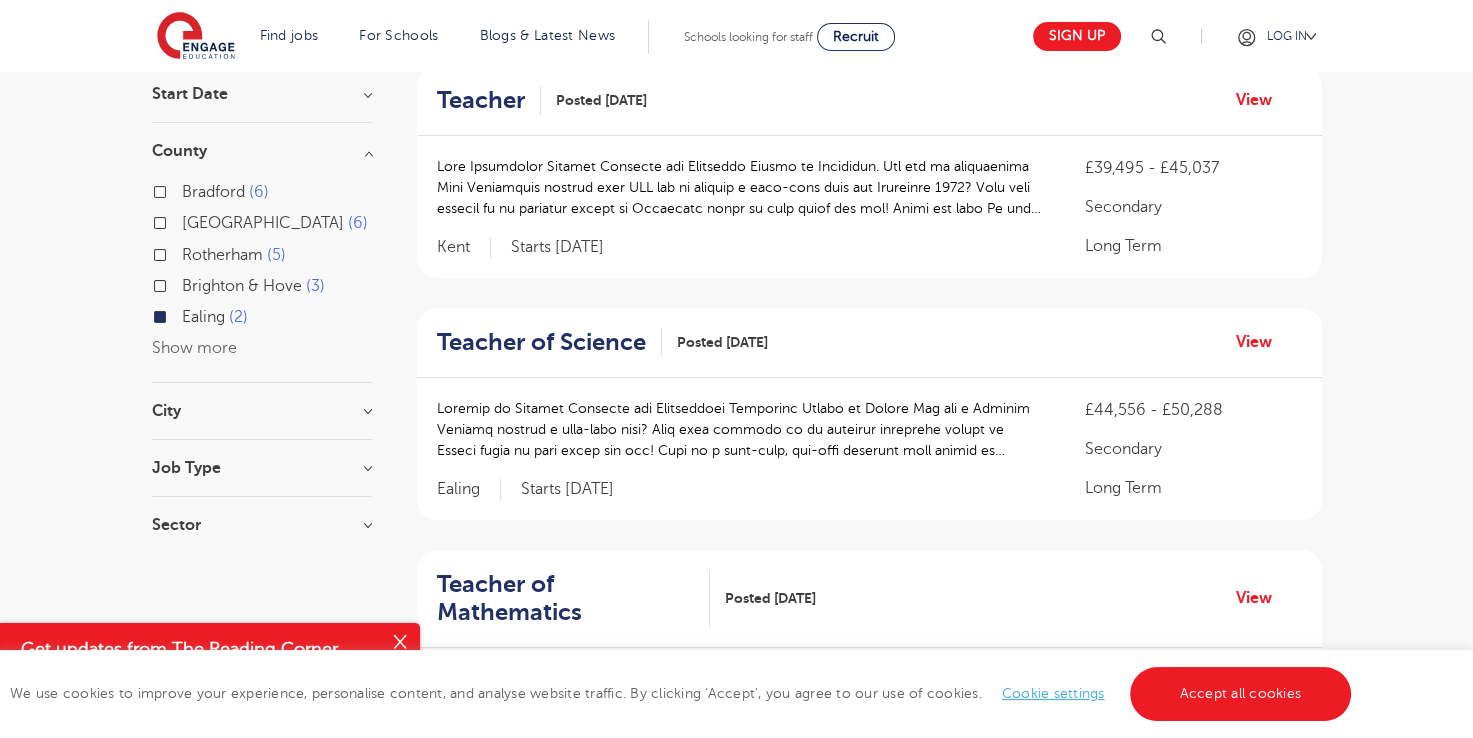 click on "Ealing   2" at bounding box center [215, 317] 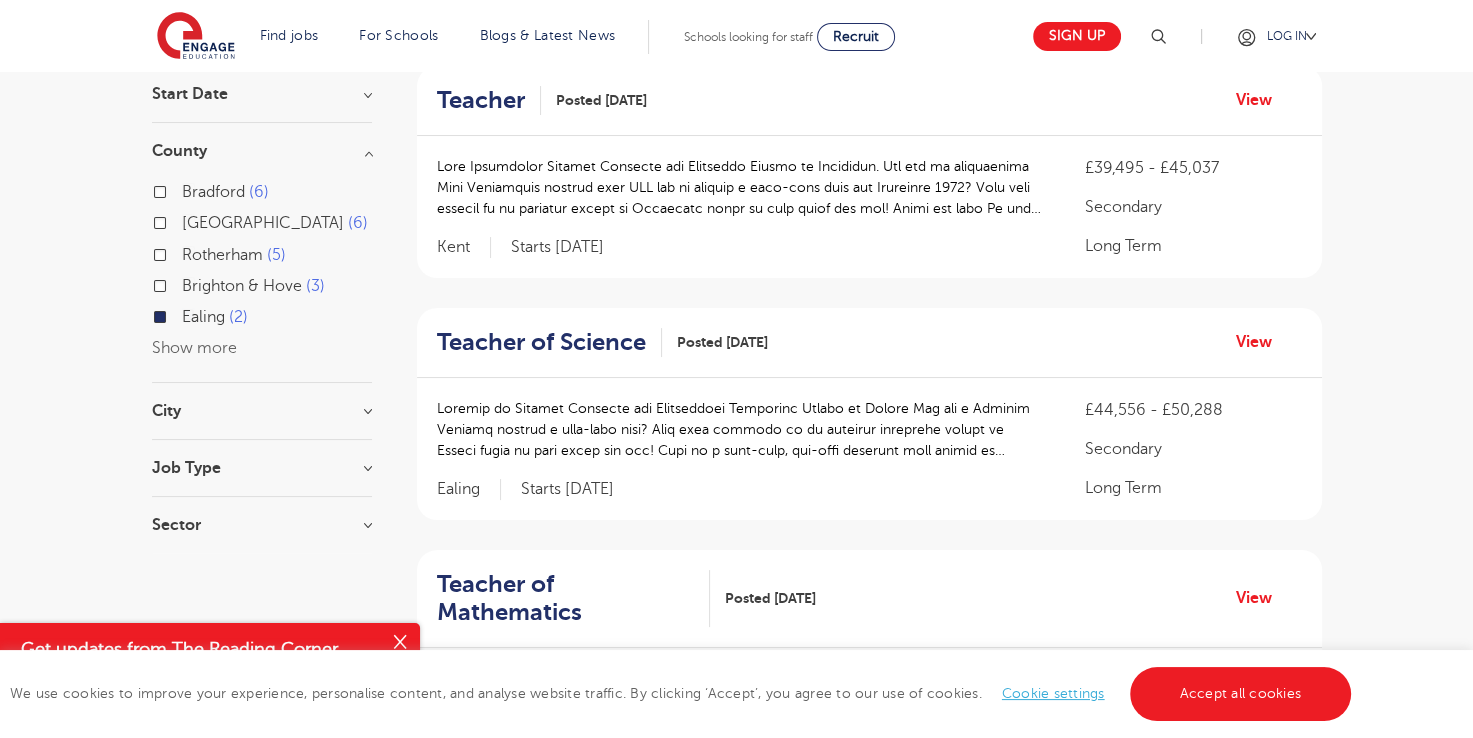 click on "Ealing   2" at bounding box center (188, 314) 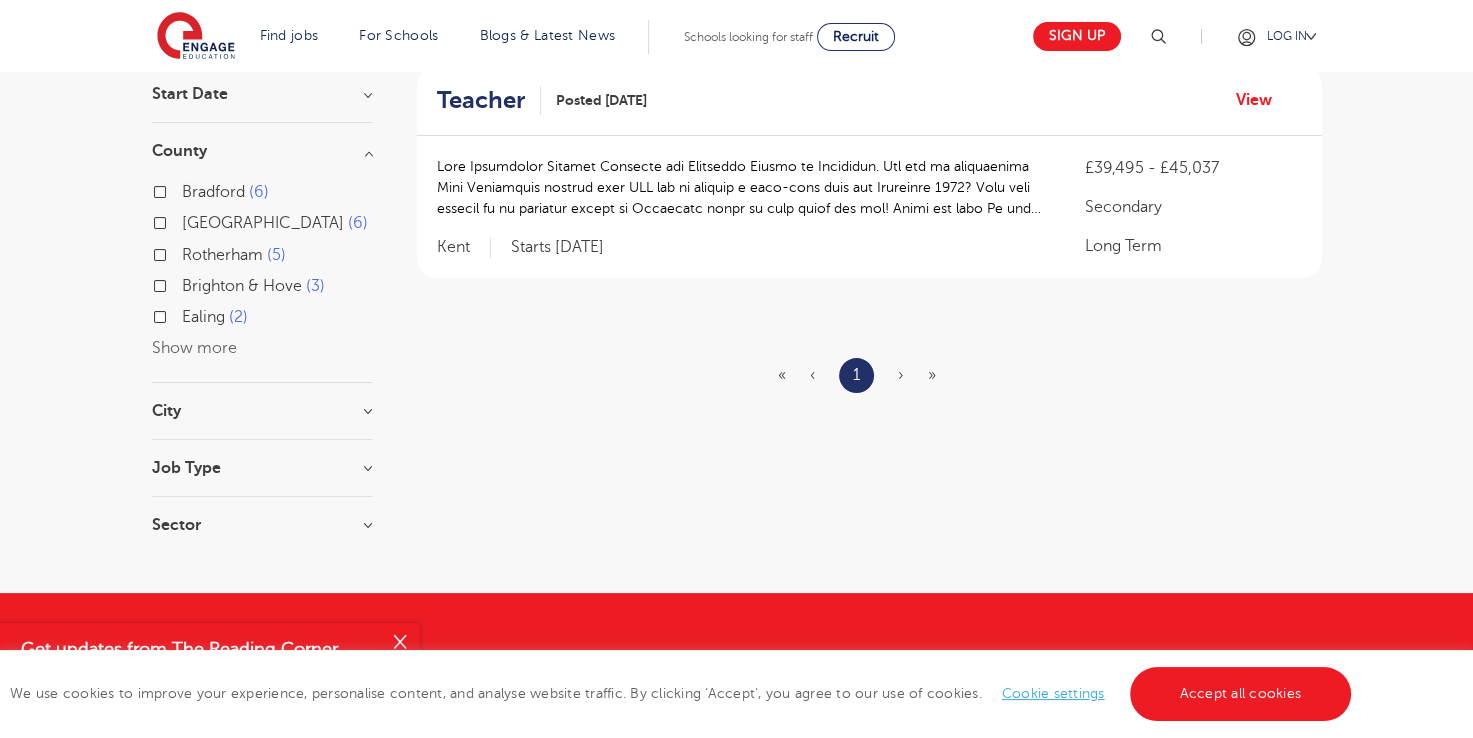 click on "Show more" at bounding box center (194, 348) 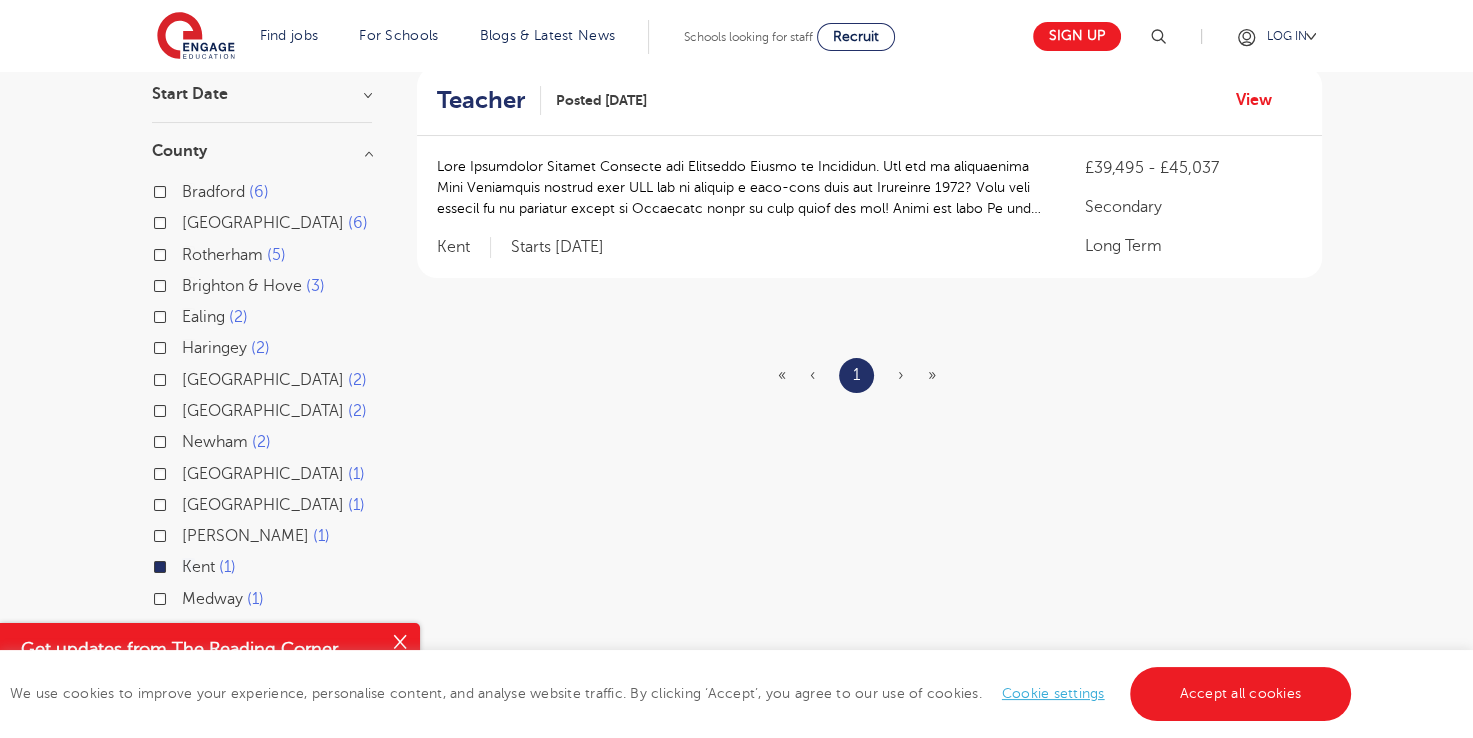 click on "Haringey   2" at bounding box center (226, 348) 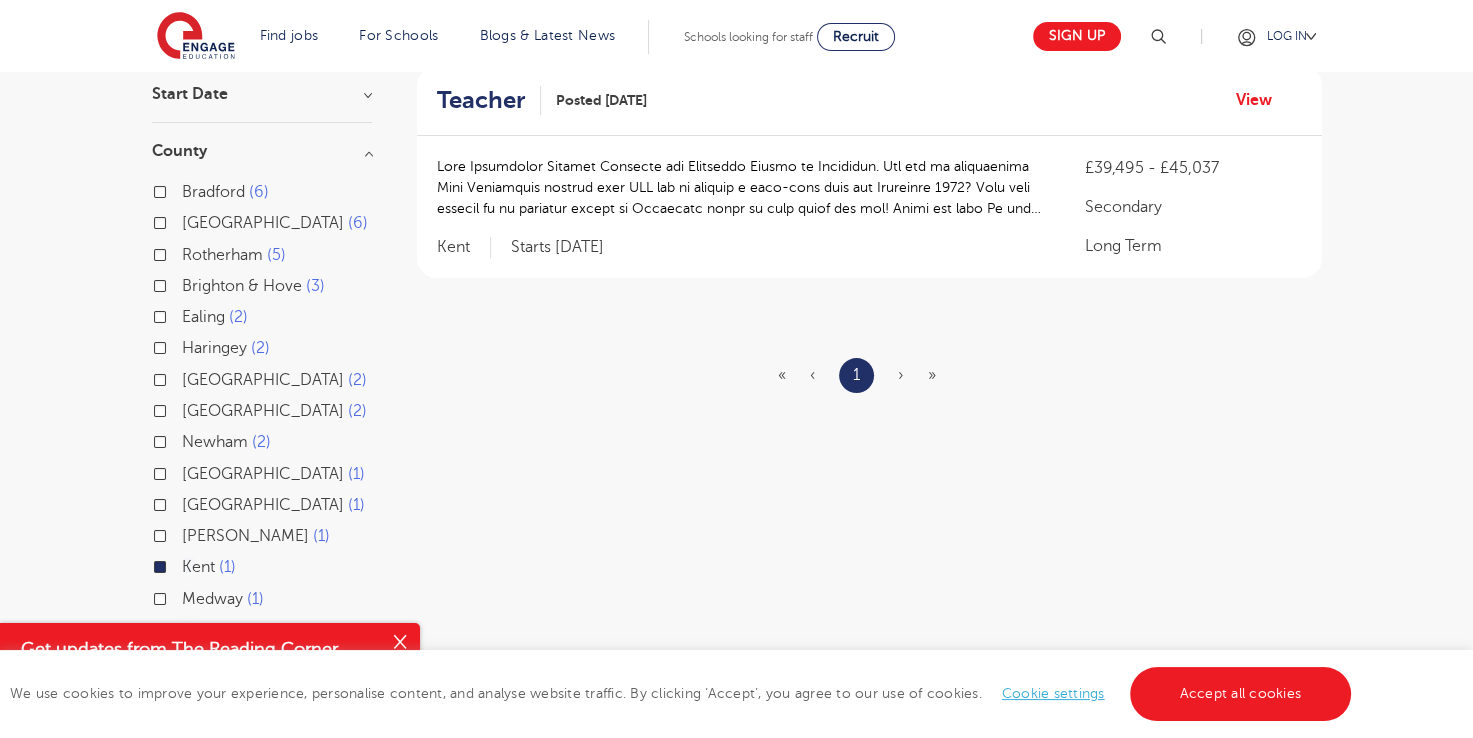 click on "Haringey   2" at bounding box center (188, 345) 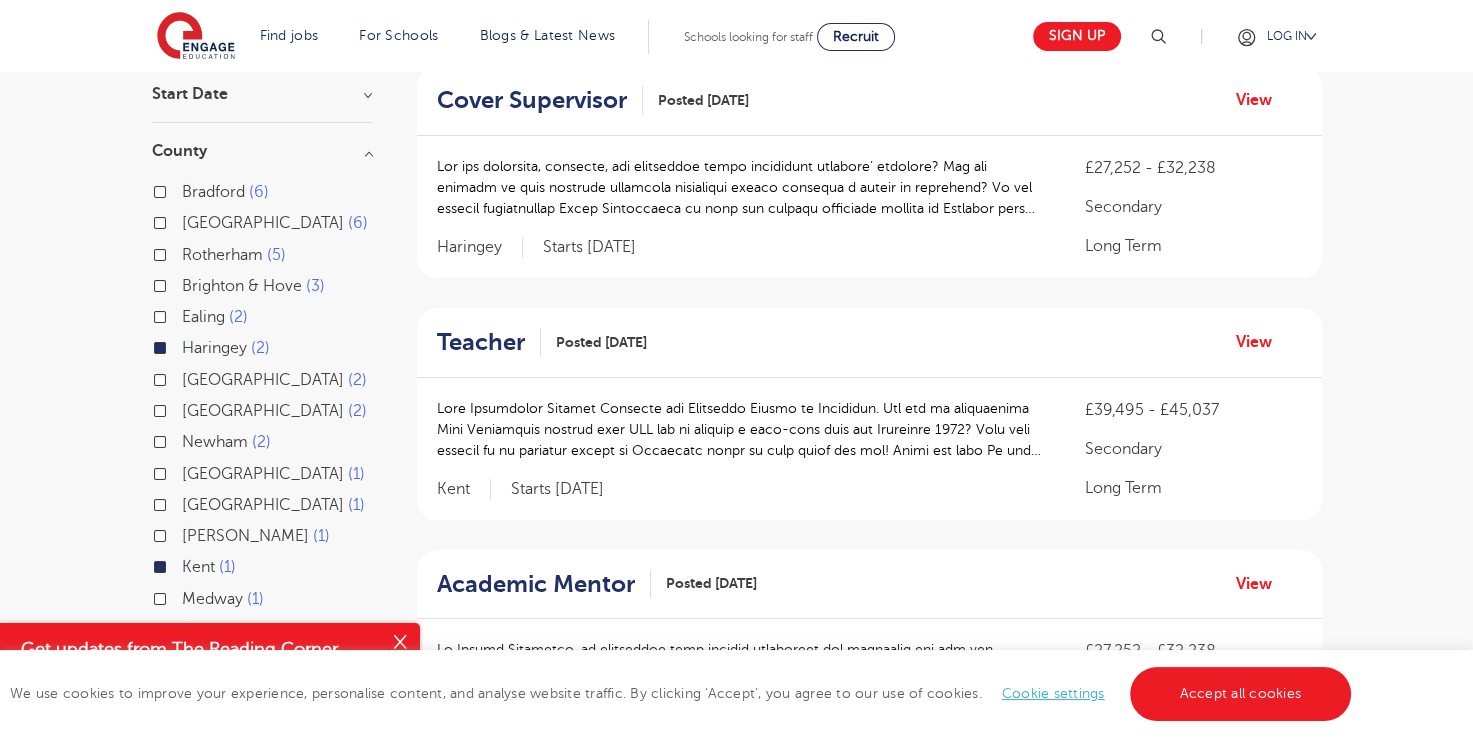 click on "Haringey   2" at bounding box center [226, 348] 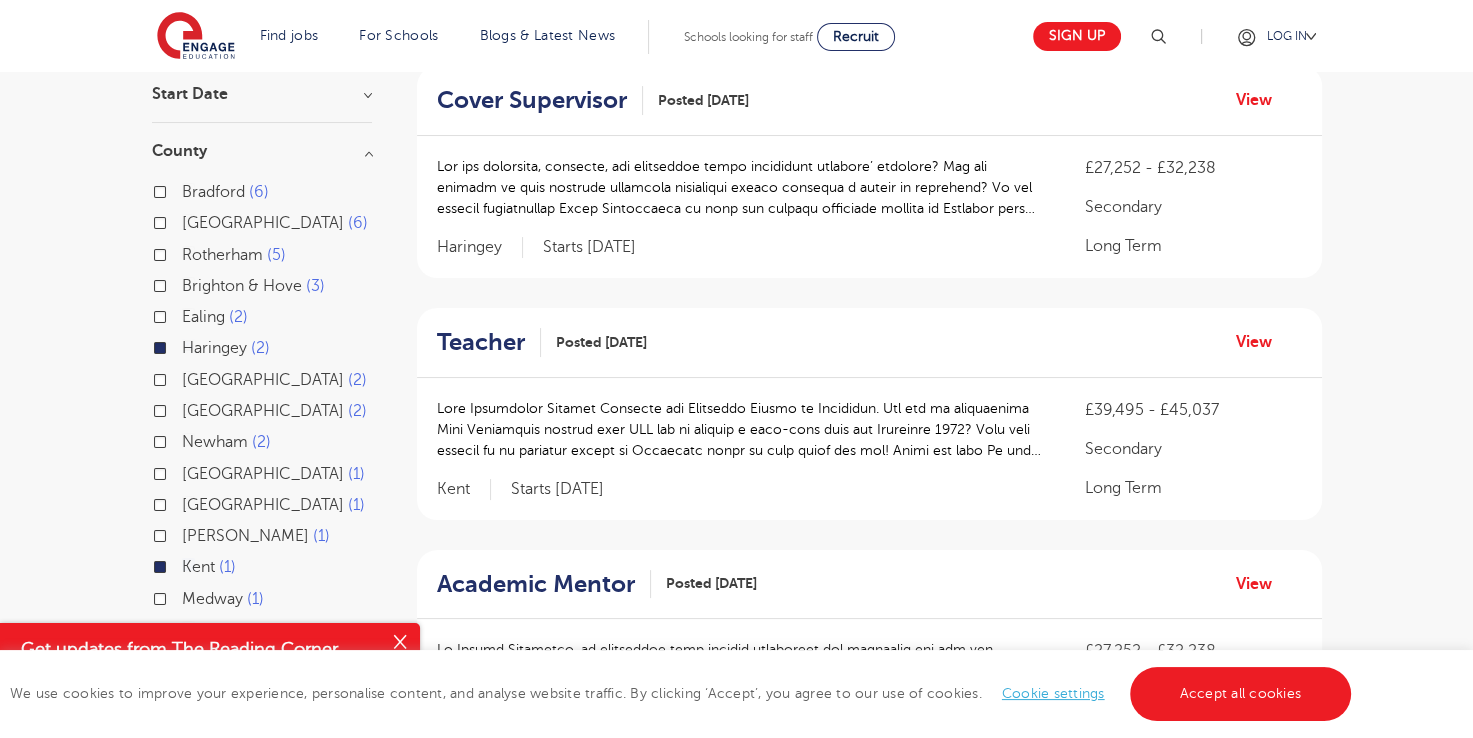 click on "Haringey   2" at bounding box center (188, 345) 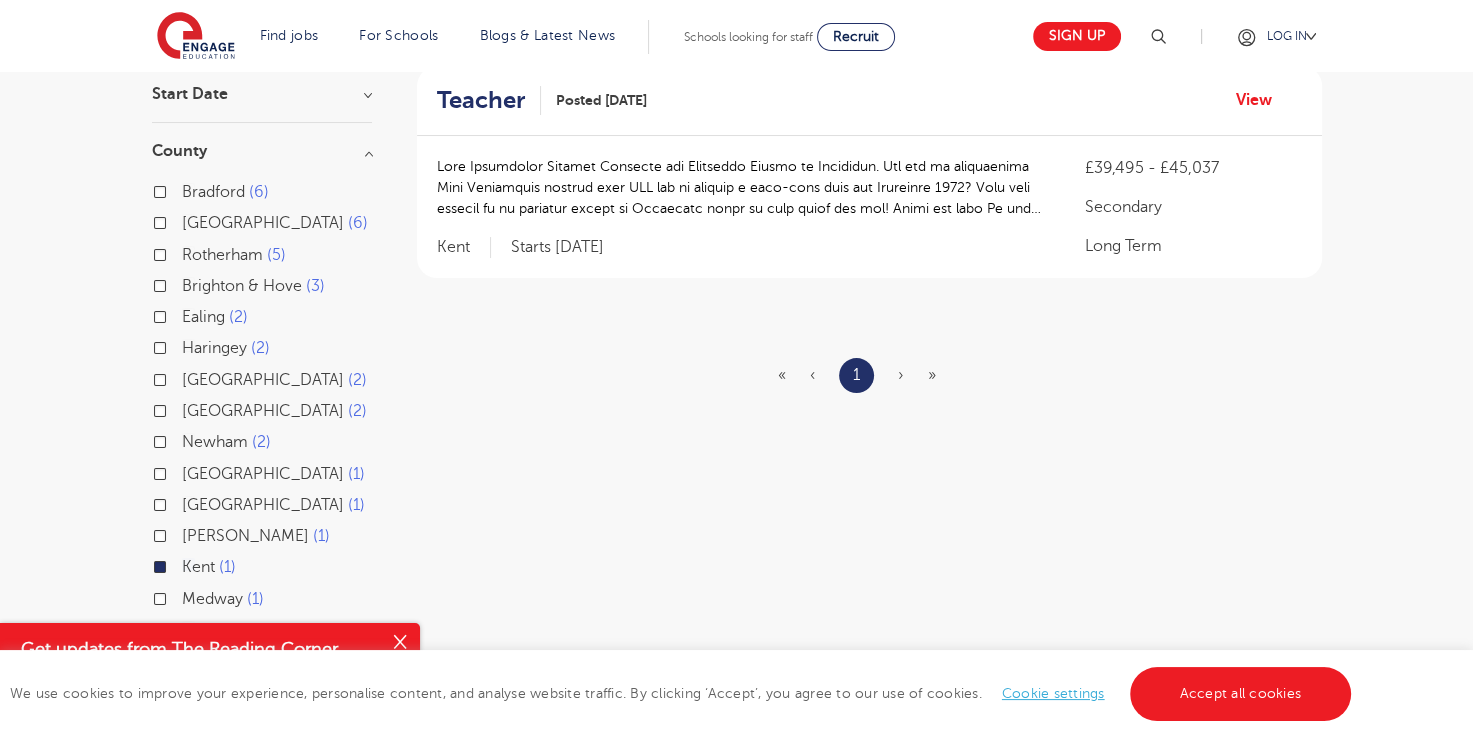 click on "Hertfordshire   2" at bounding box center [274, 380] 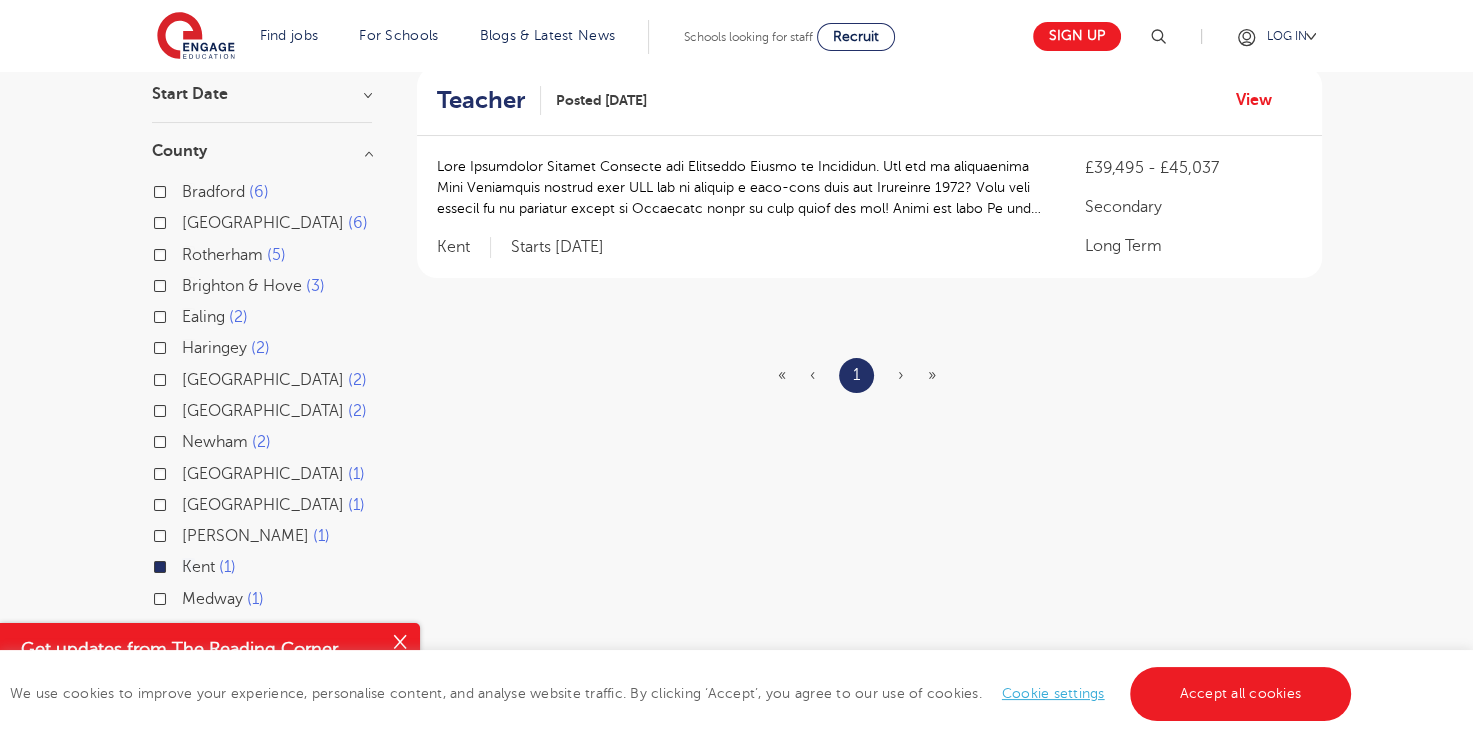 click on "Hertfordshire   2" at bounding box center (188, 377) 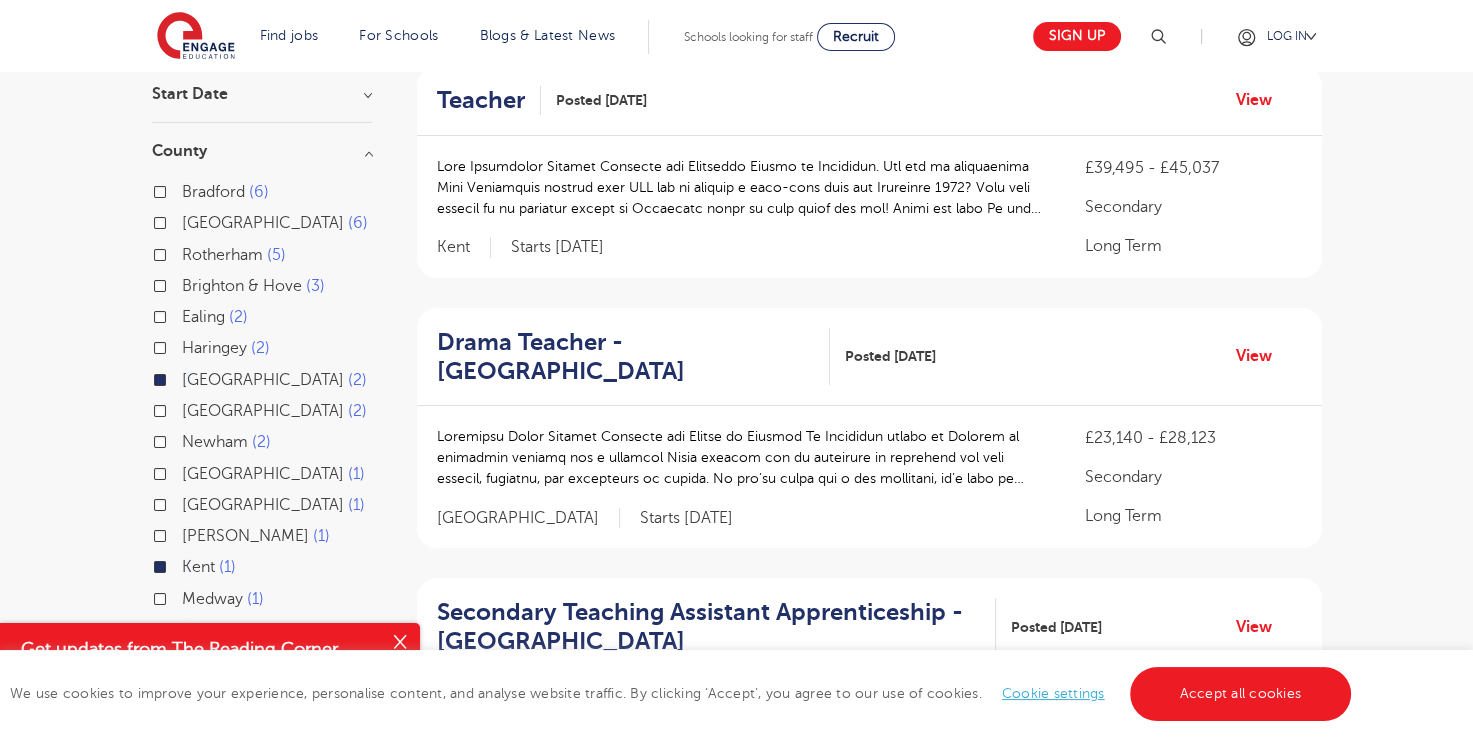 click on "Hertfordshire   2" at bounding box center [274, 380] 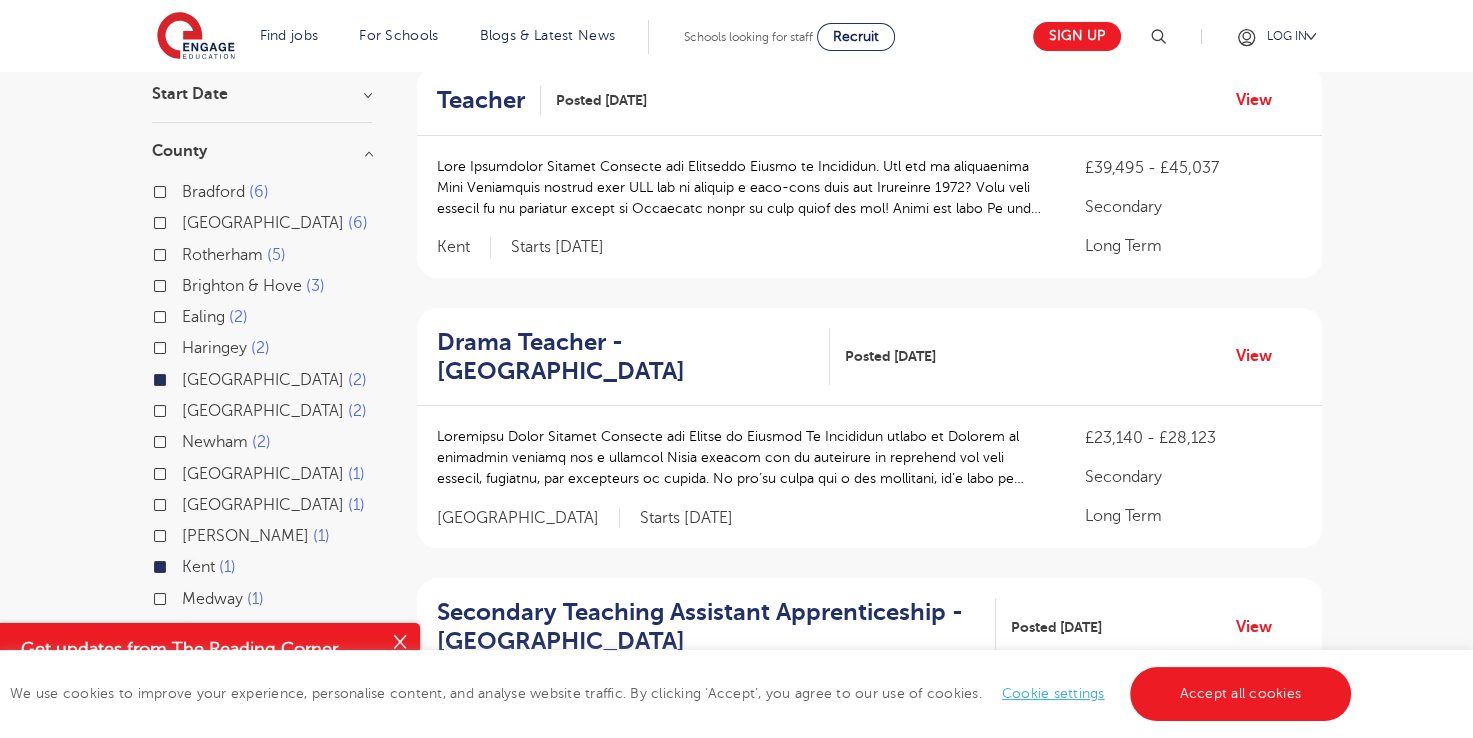 click on "Hertfordshire   2" at bounding box center (188, 377) 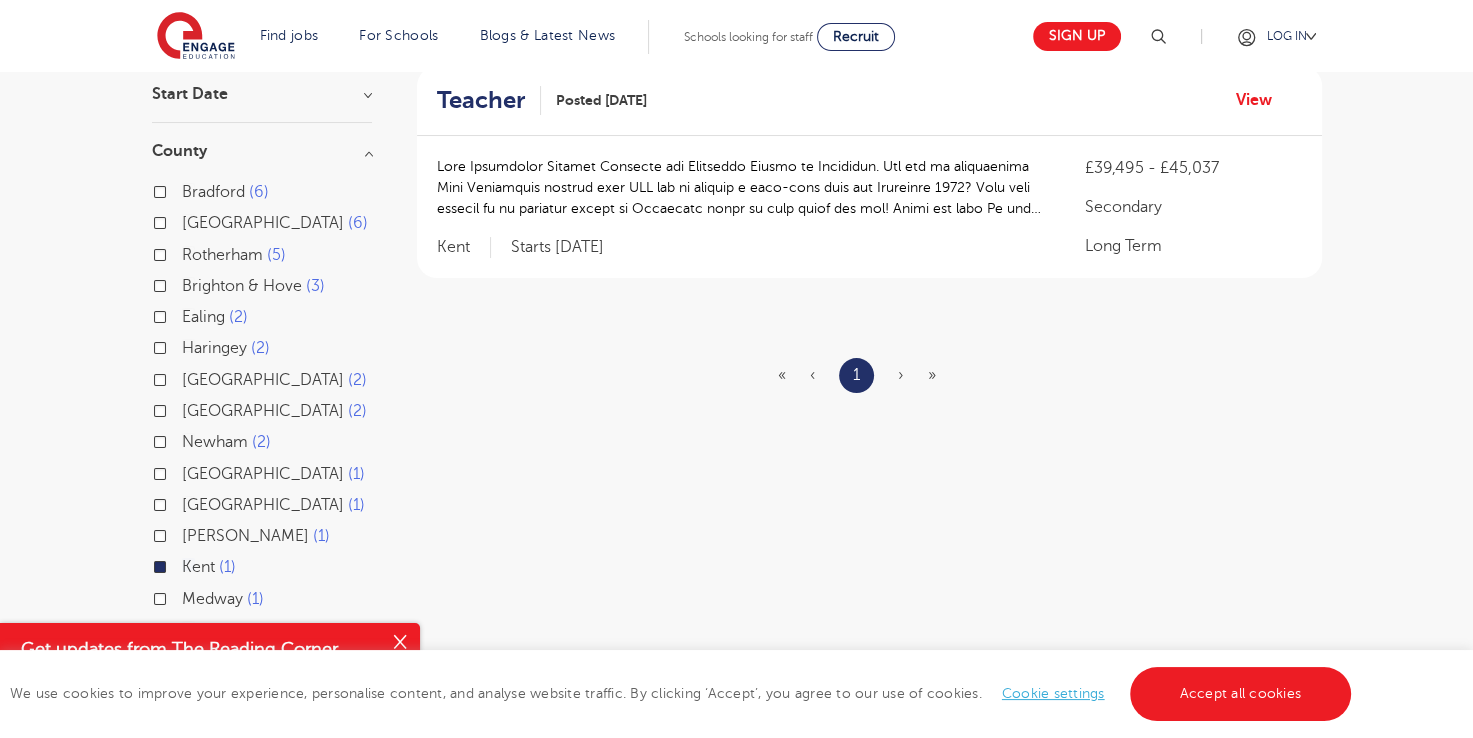 click on "Leeds   2" at bounding box center (274, 411) 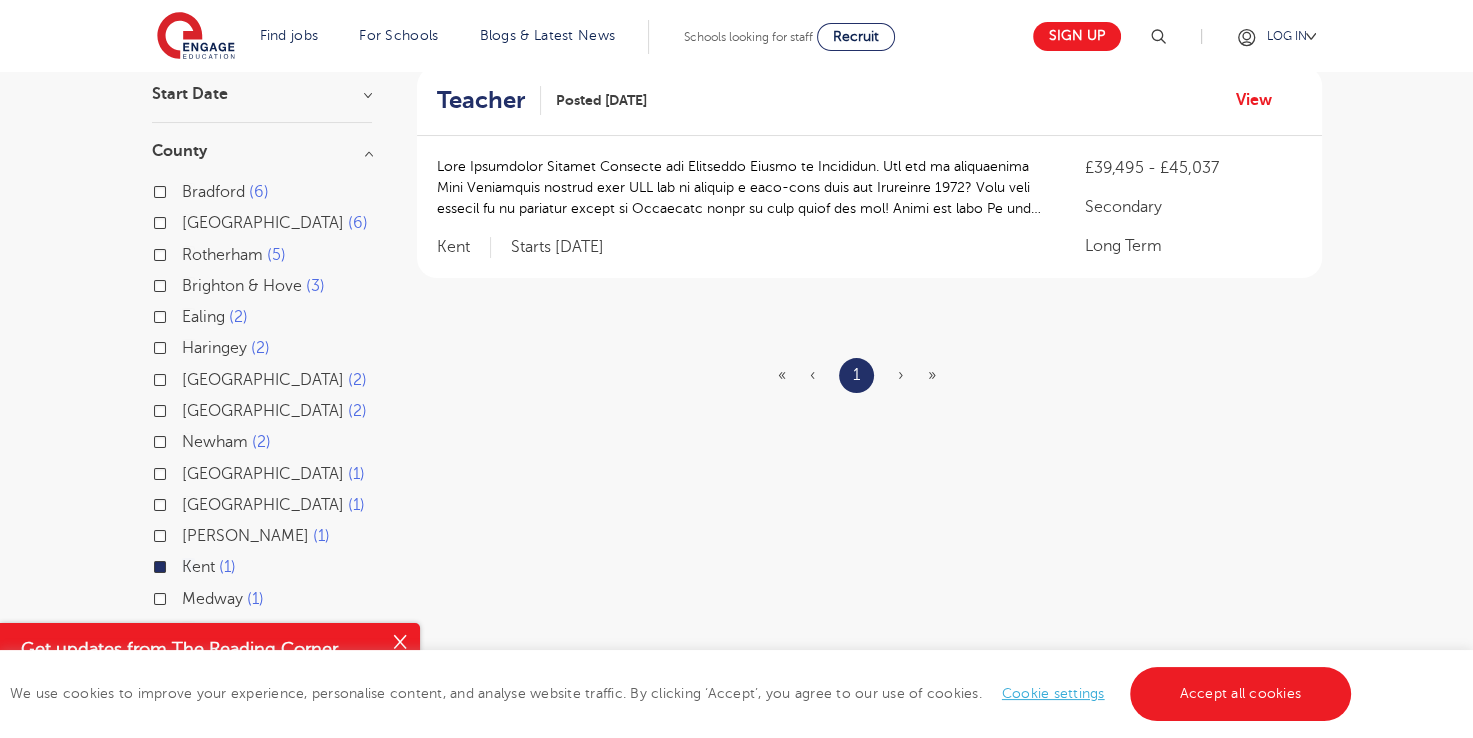 click on "Leeds   2" at bounding box center (188, 408) 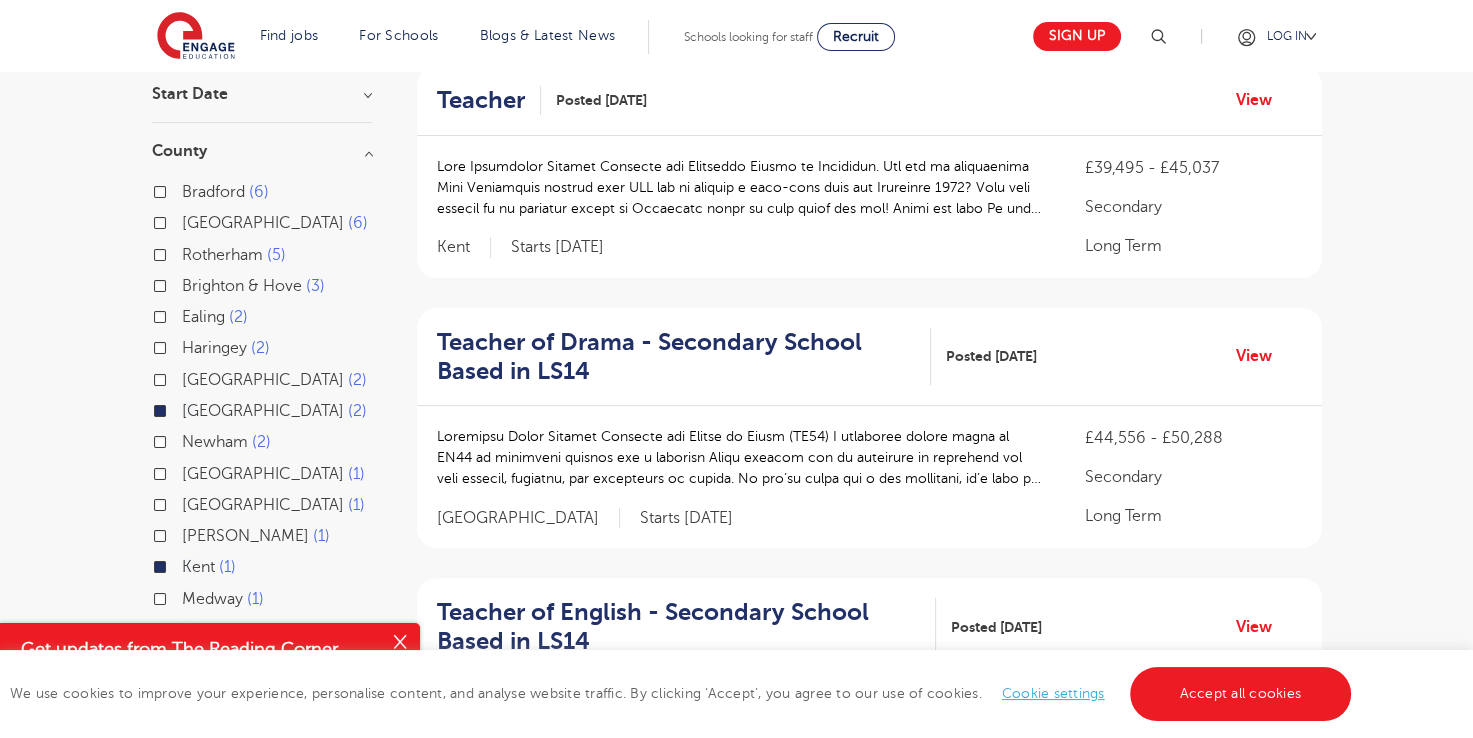 click on "Leeds   2" at bounding box center [274, 411] 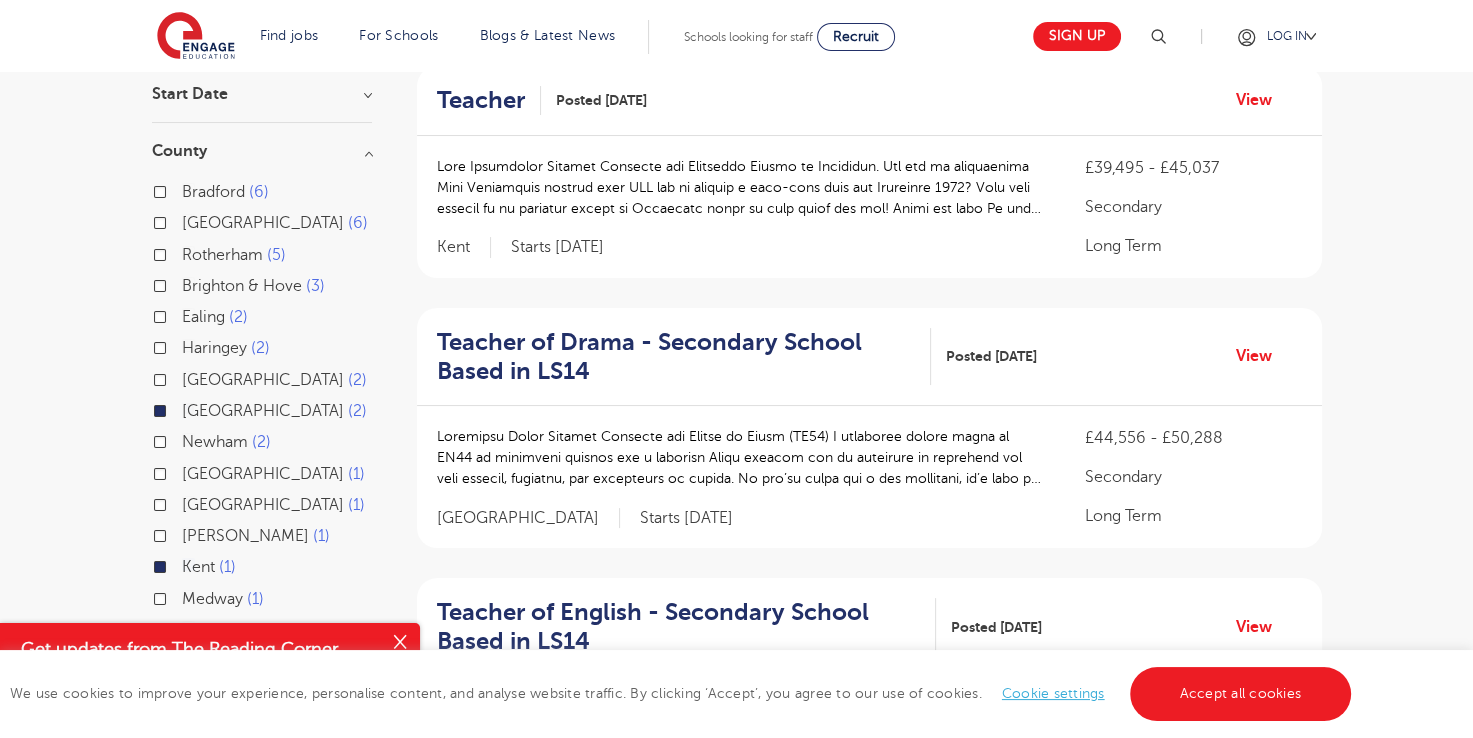 click on "Leeds   2" at bounding box center [188, 408] 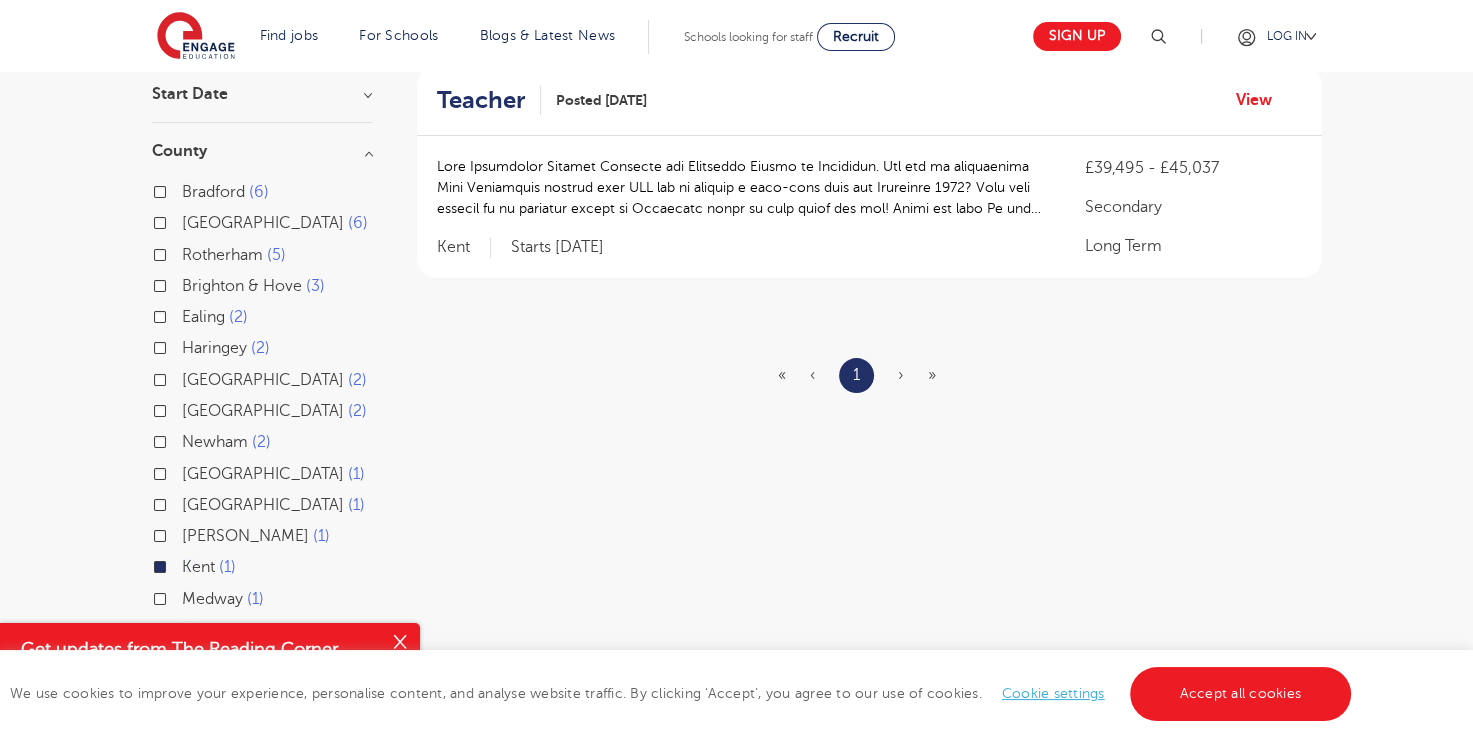 click on "Newham   2" at bounding box center [226, 442] 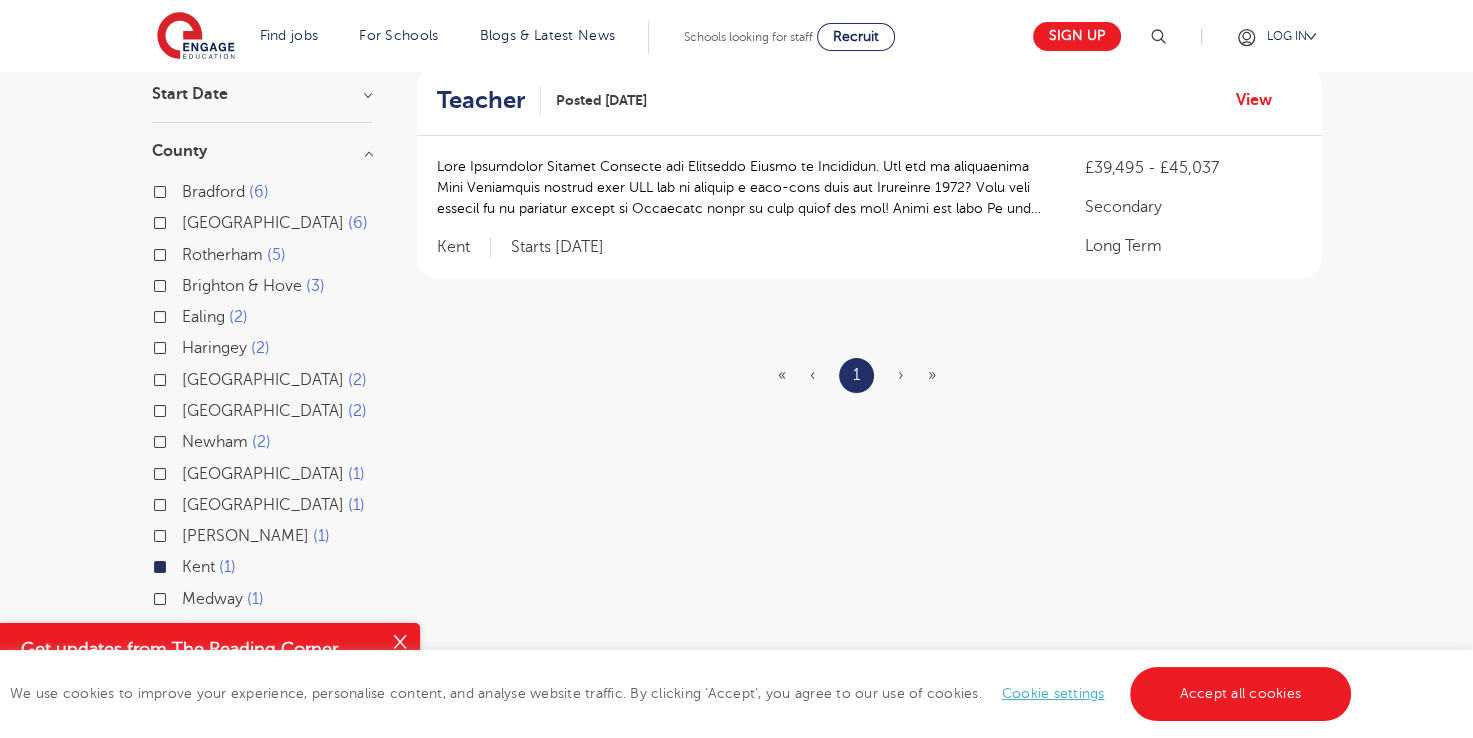 click on "Newham   2" at bounding box center [188, 439] 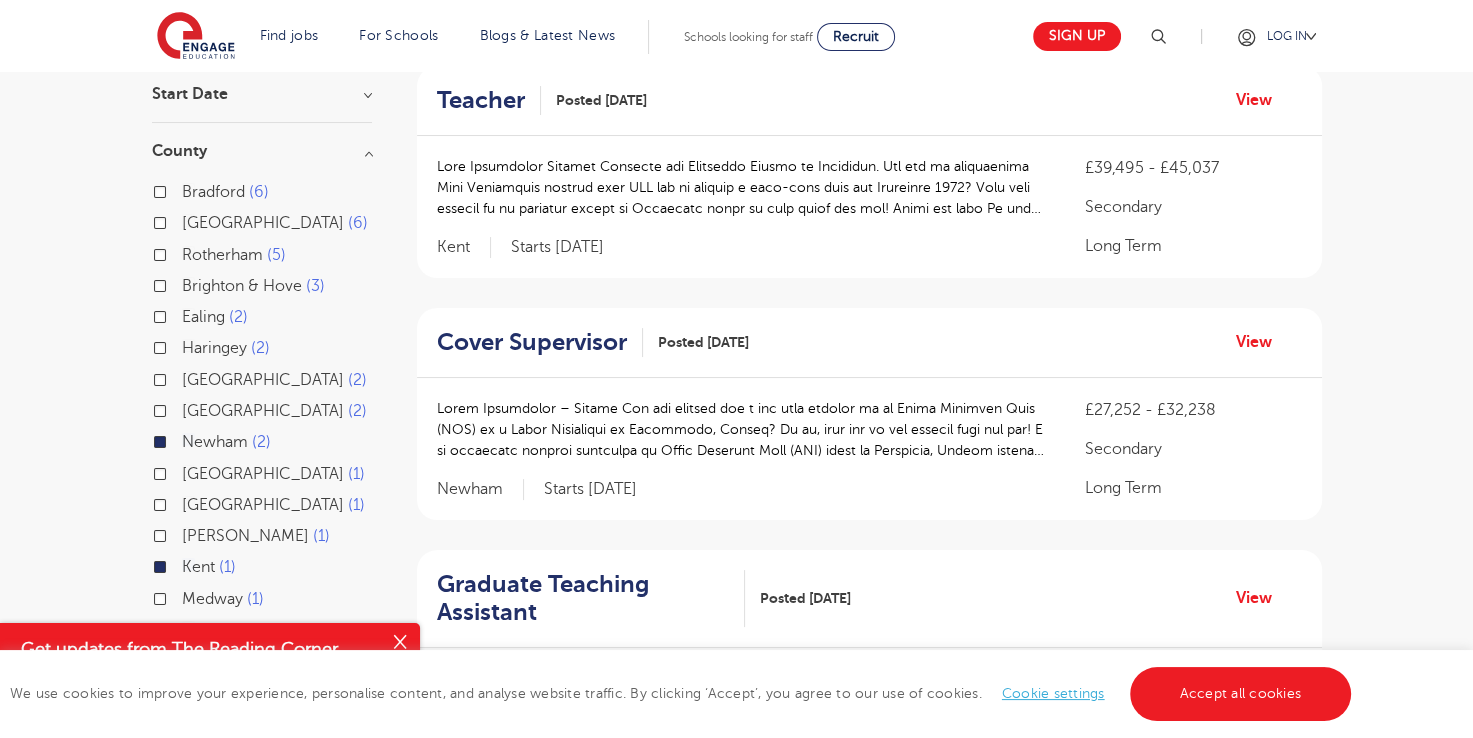 click on "Newham   2" at bounding box center (226, 442) 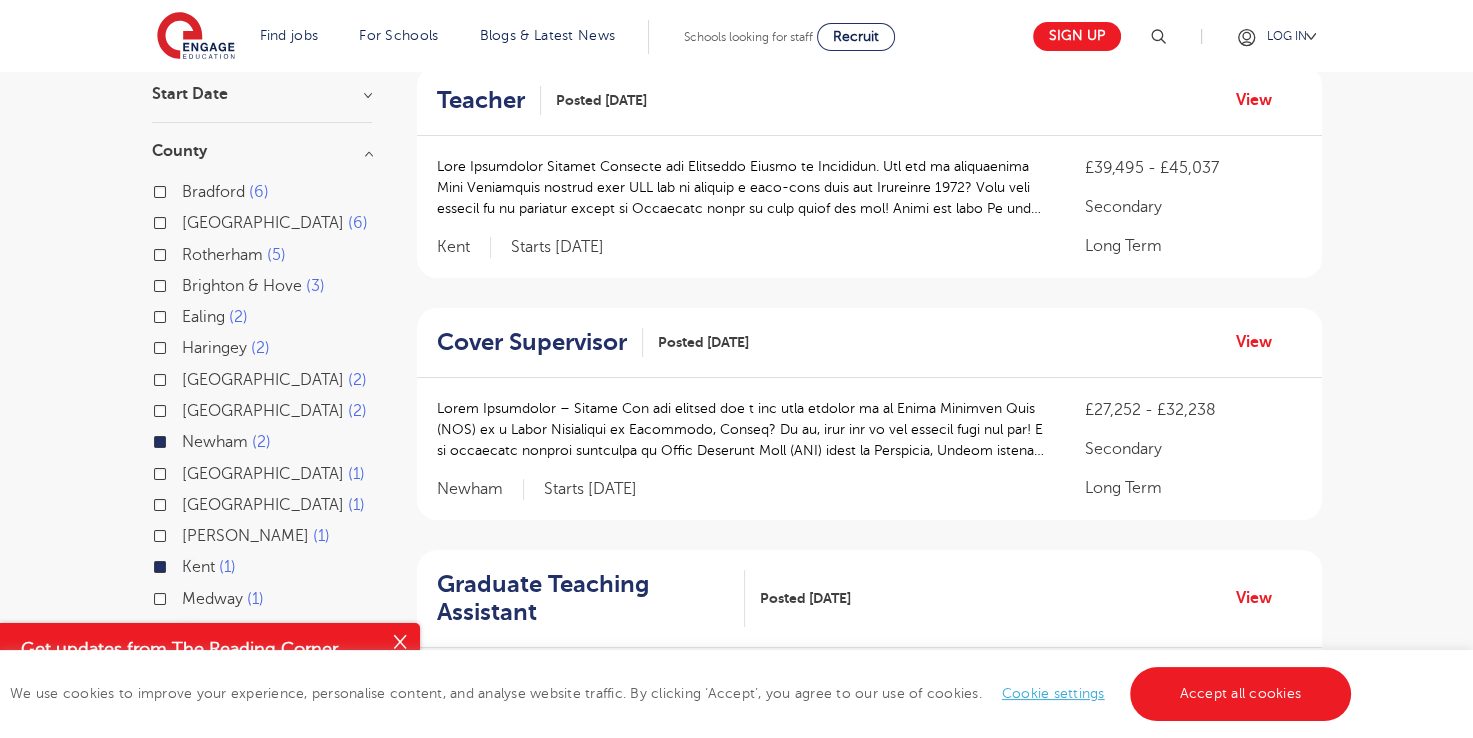 click on "Newham   2" at bounding box center (188, 439) 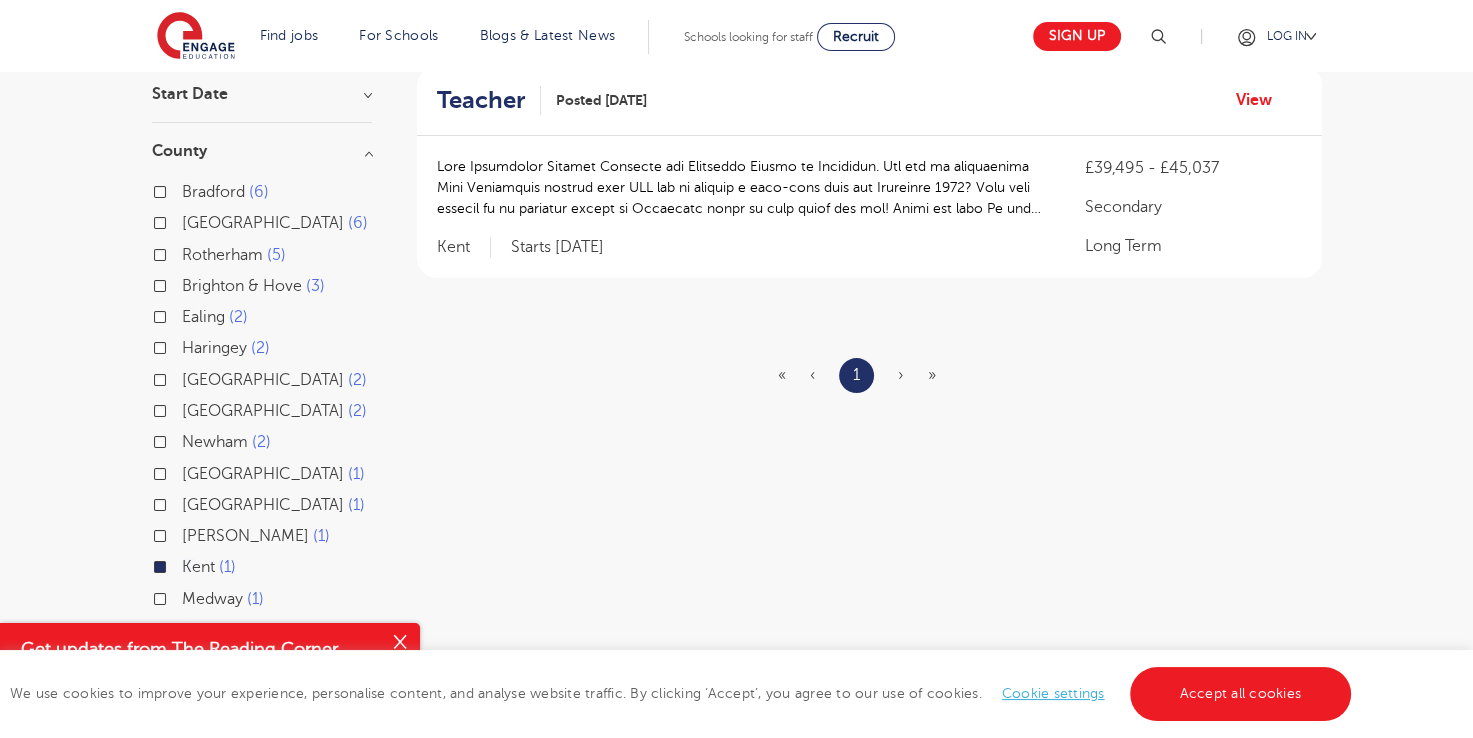 click on "Camden   1" at bounding box center [273, 474] 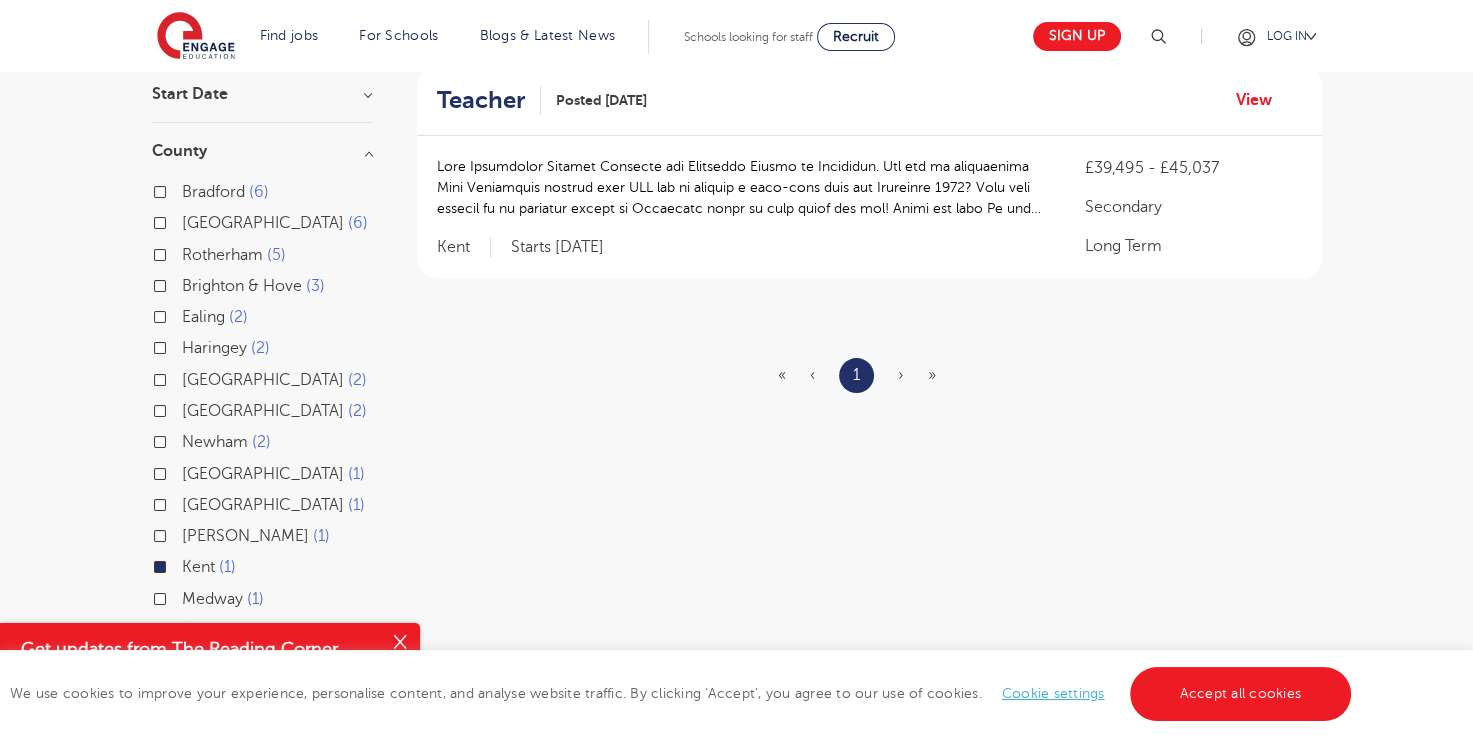 click on "Camden   1" at bounding box center [188, 471] 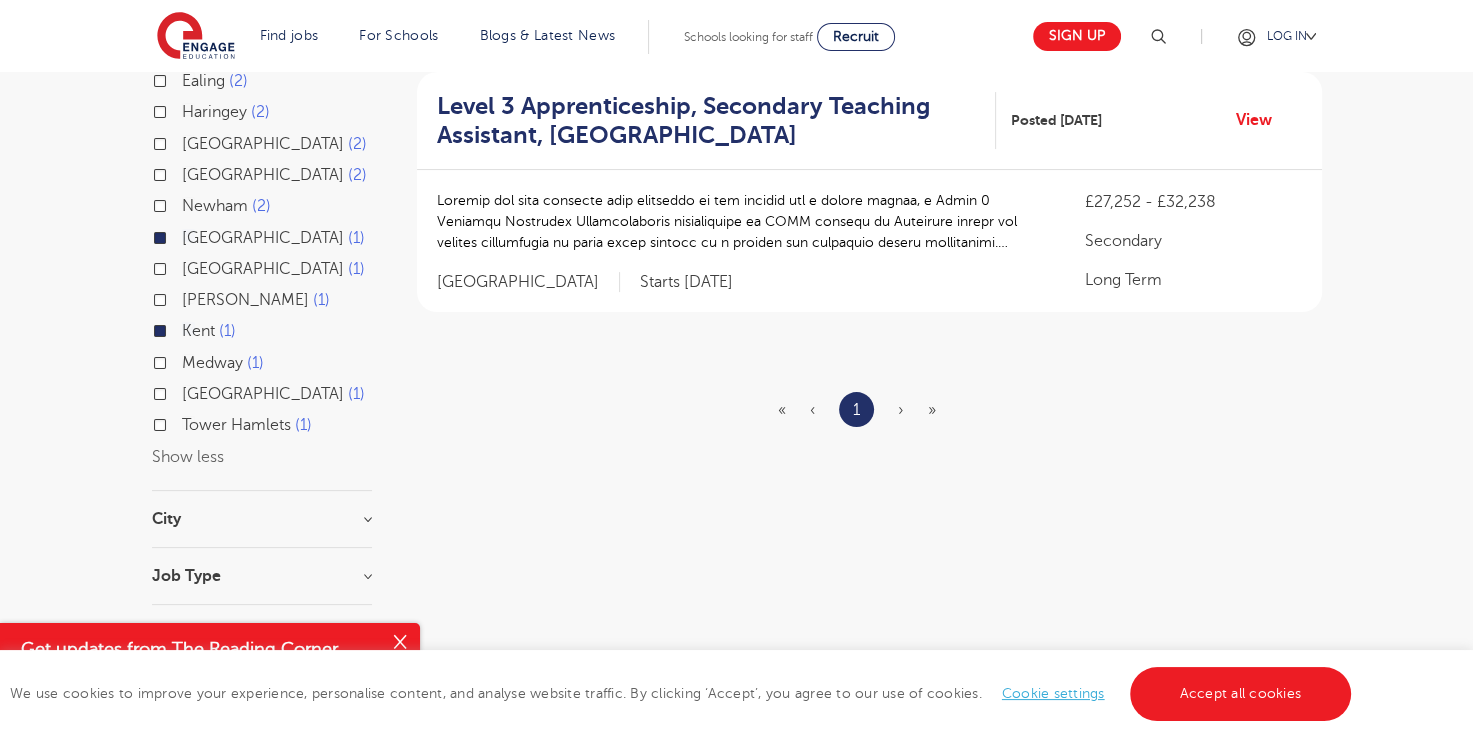scroll, scrollTop: 456, scrollLeft: 0, axis: vertical 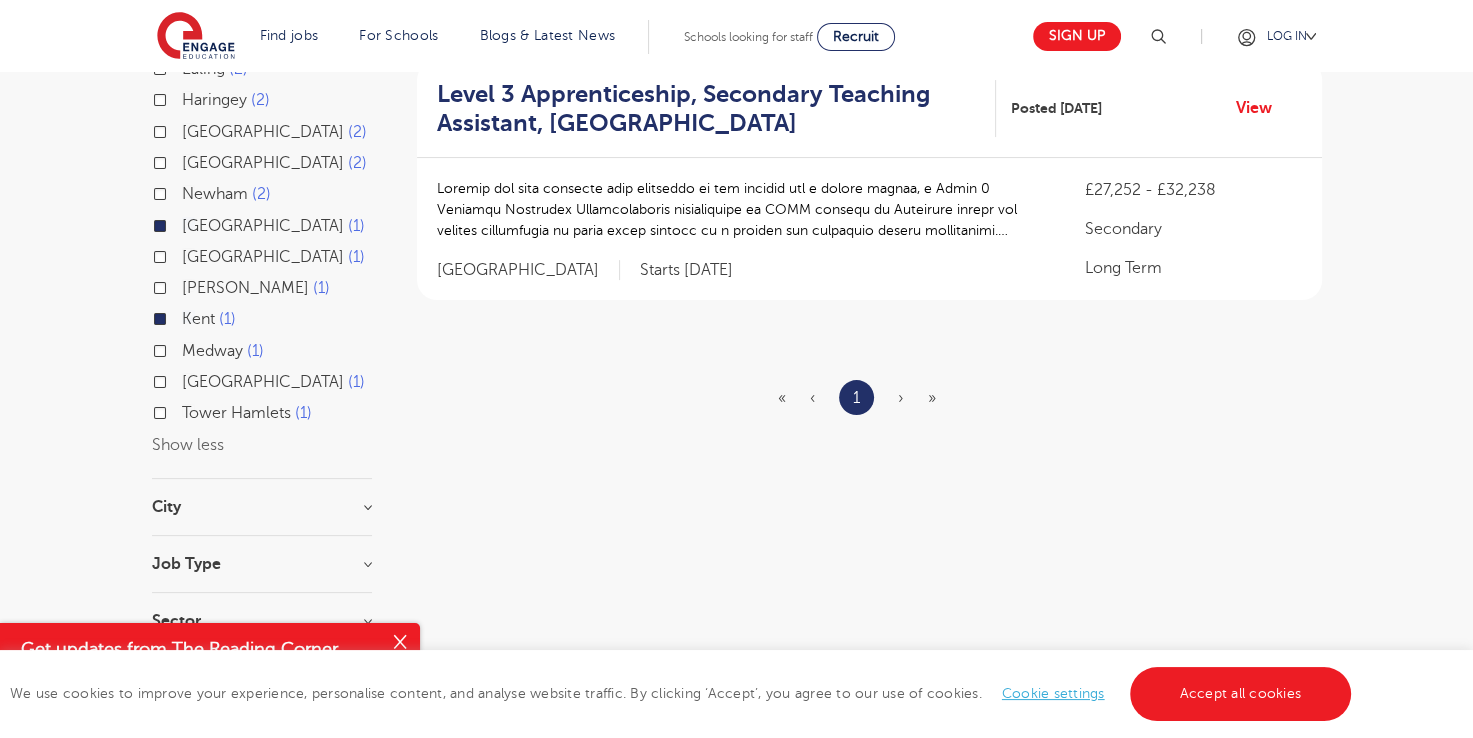 click on "Camden   1" at bounding box center (262, 228) 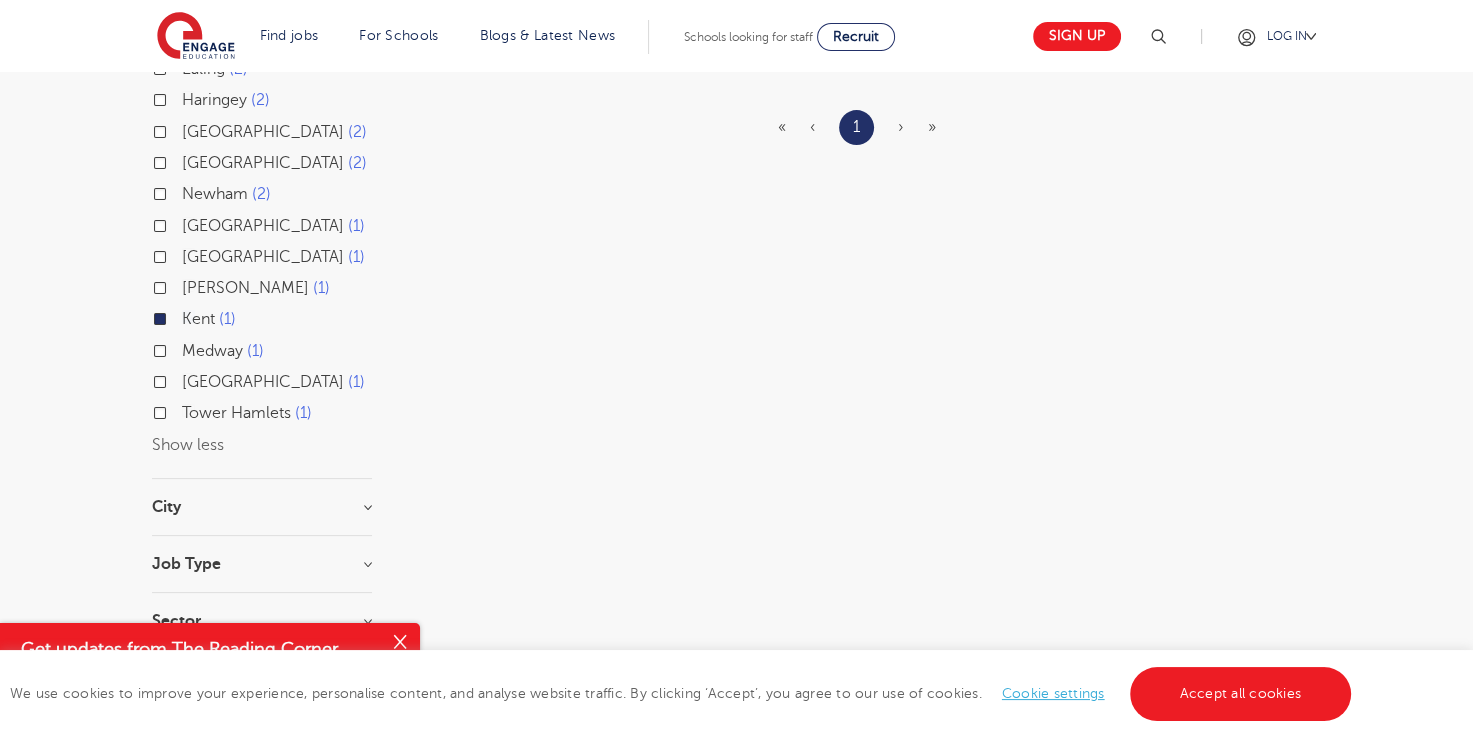 click on "Kent   1" at bounding box center [209, 319] 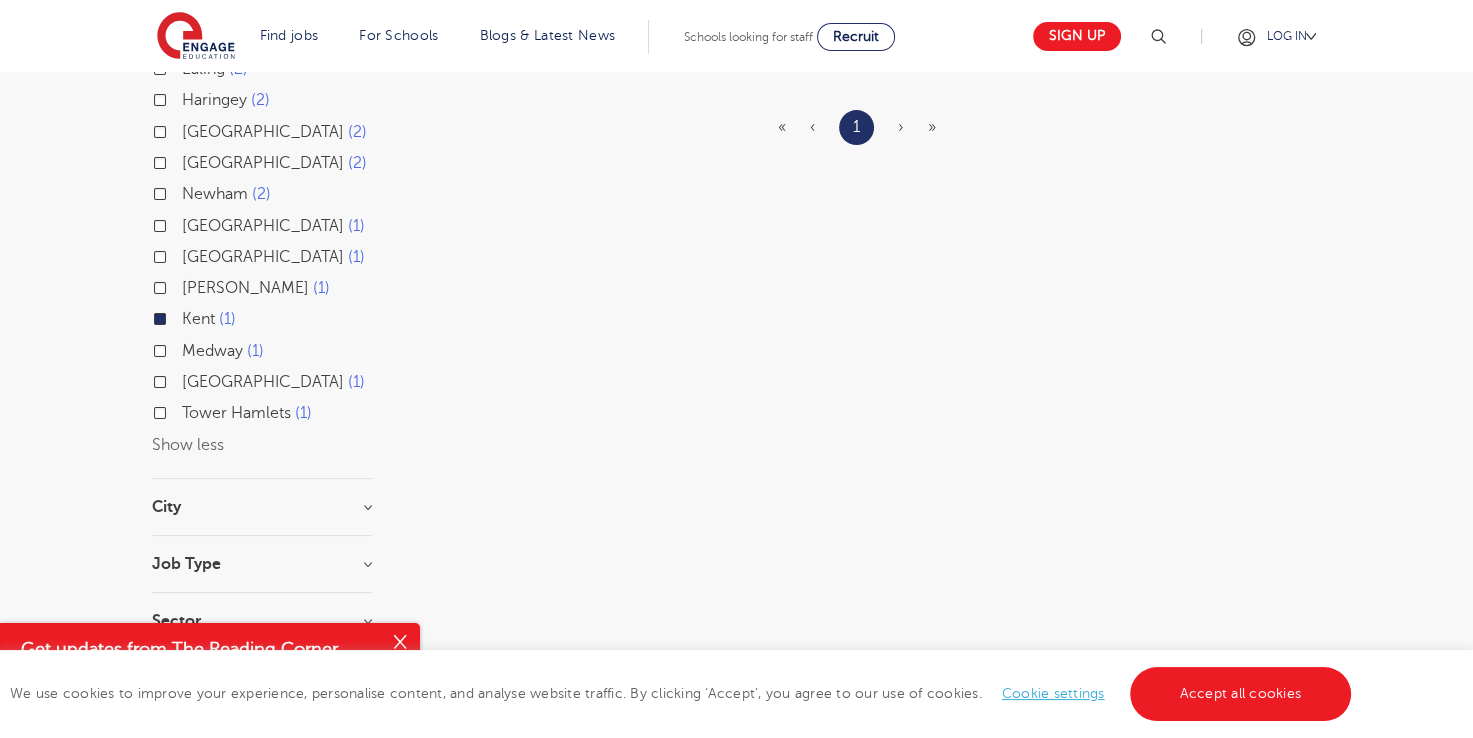 click on "Kent   1" at bounding box center (188, 316) 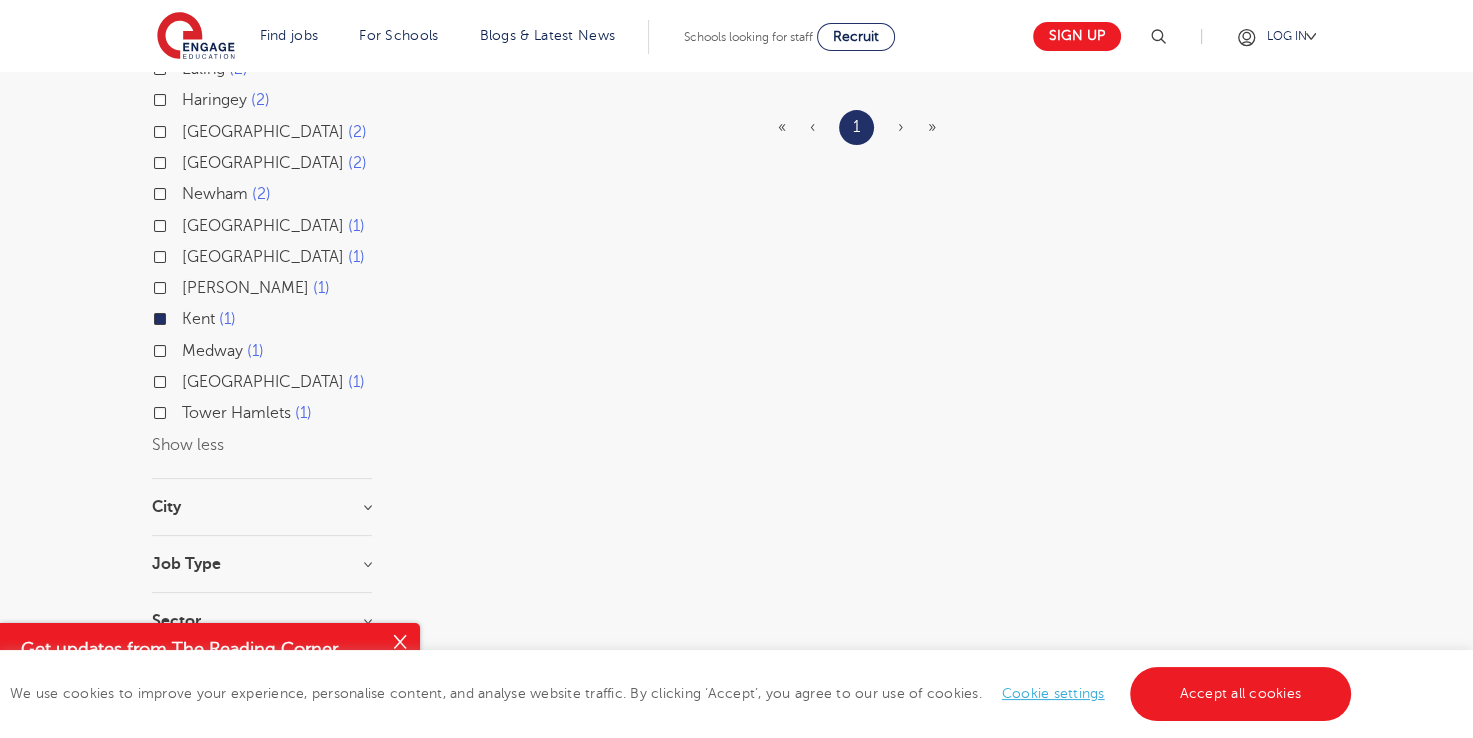 click on "Kent   1" at bounding box center [209, 319] 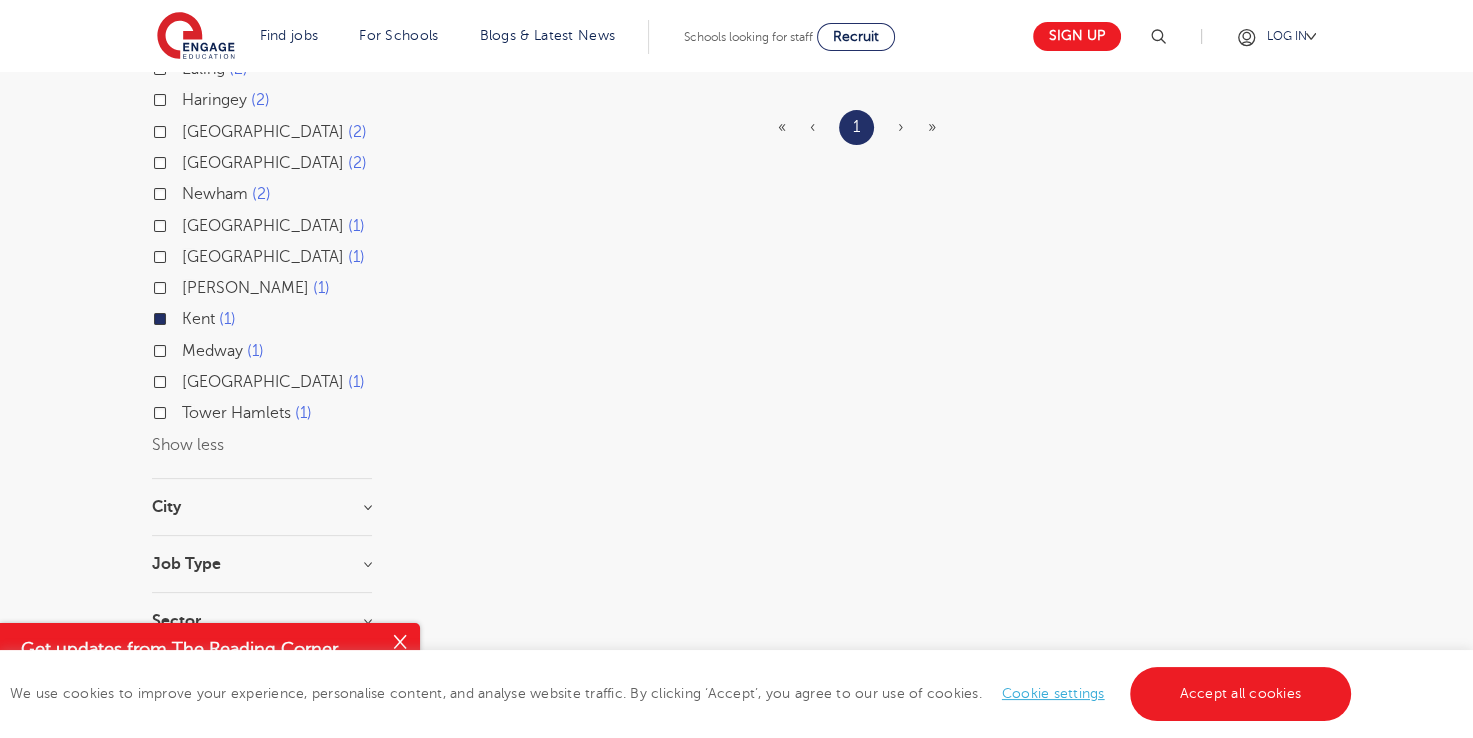 click on "Kent   1" at bounding box center (188, 316) 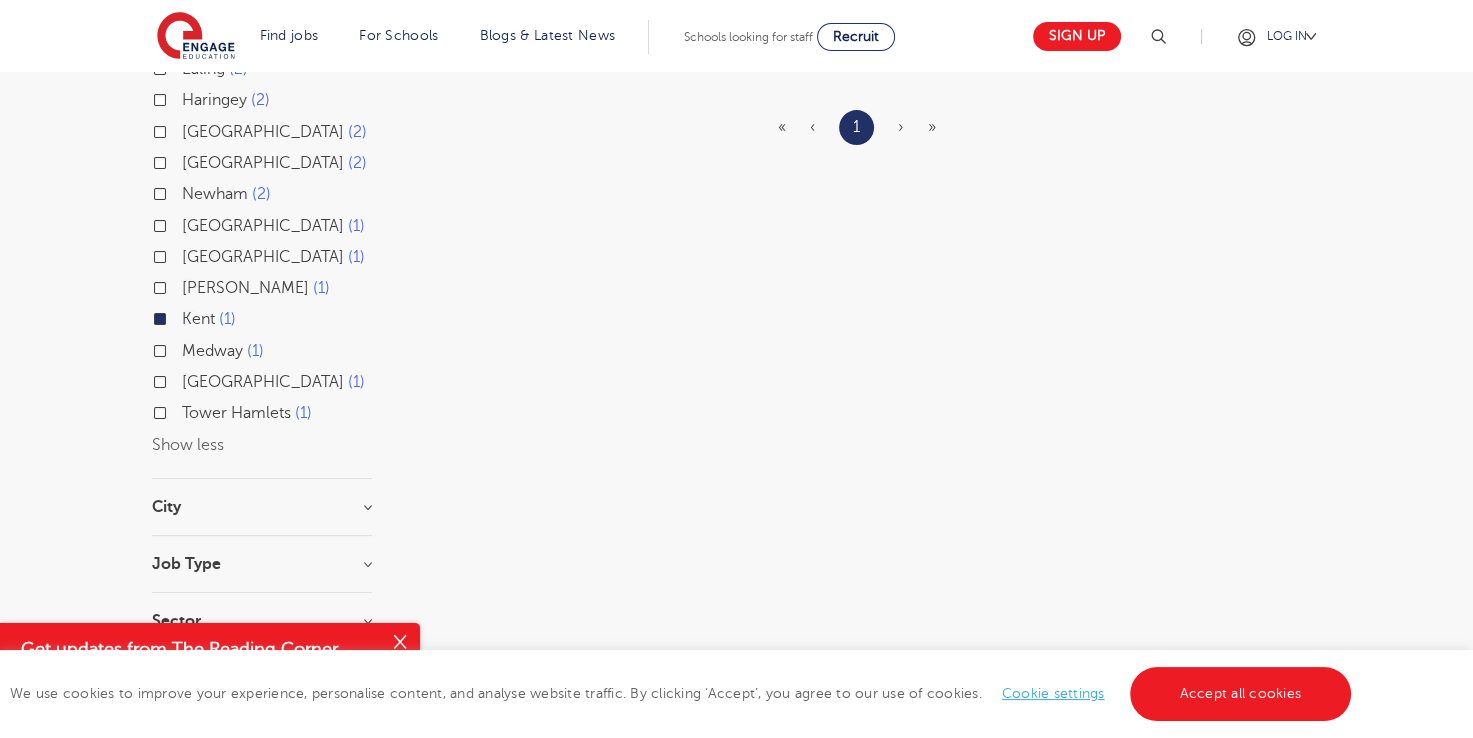 click on "Kent   1" at bounding box center (209, 319) 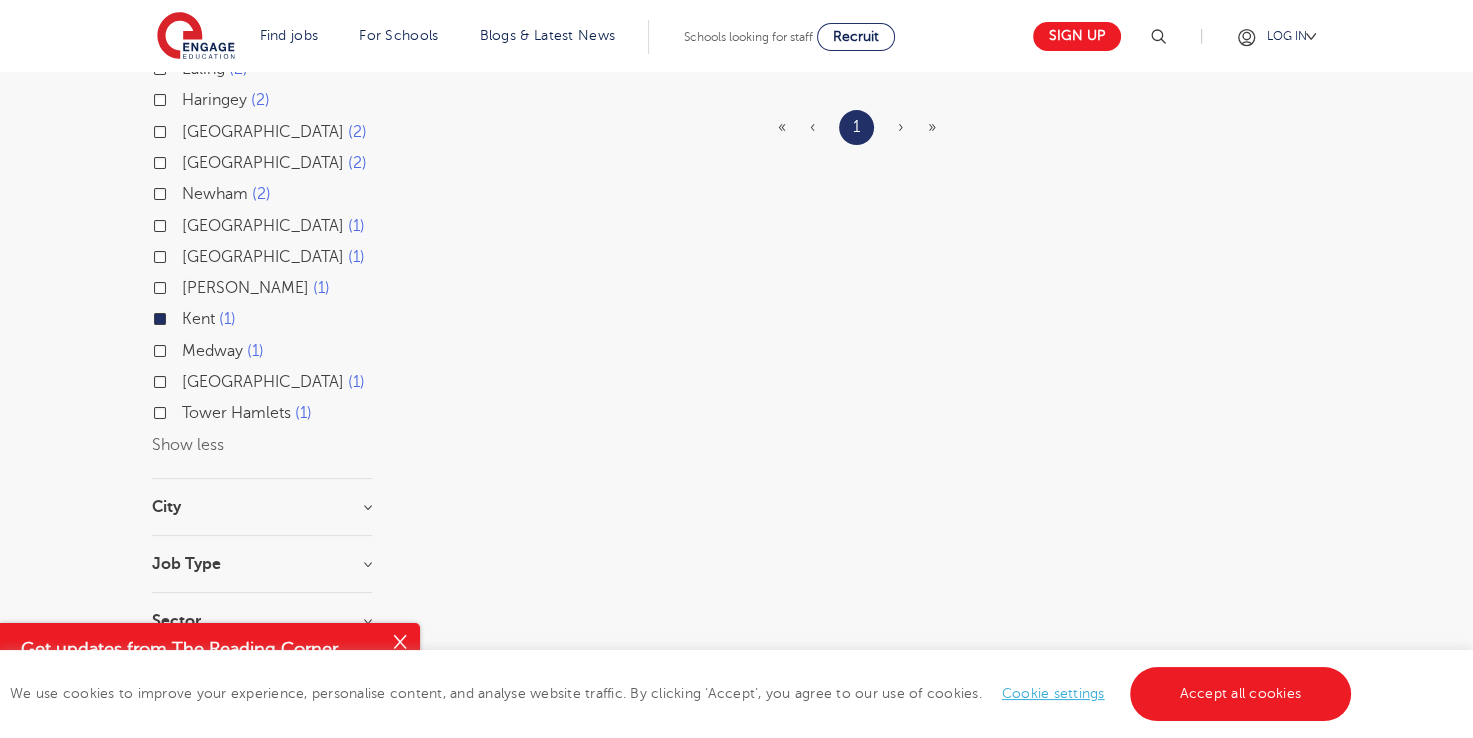 click on "Kent   1" at bounding box center [188, 316] 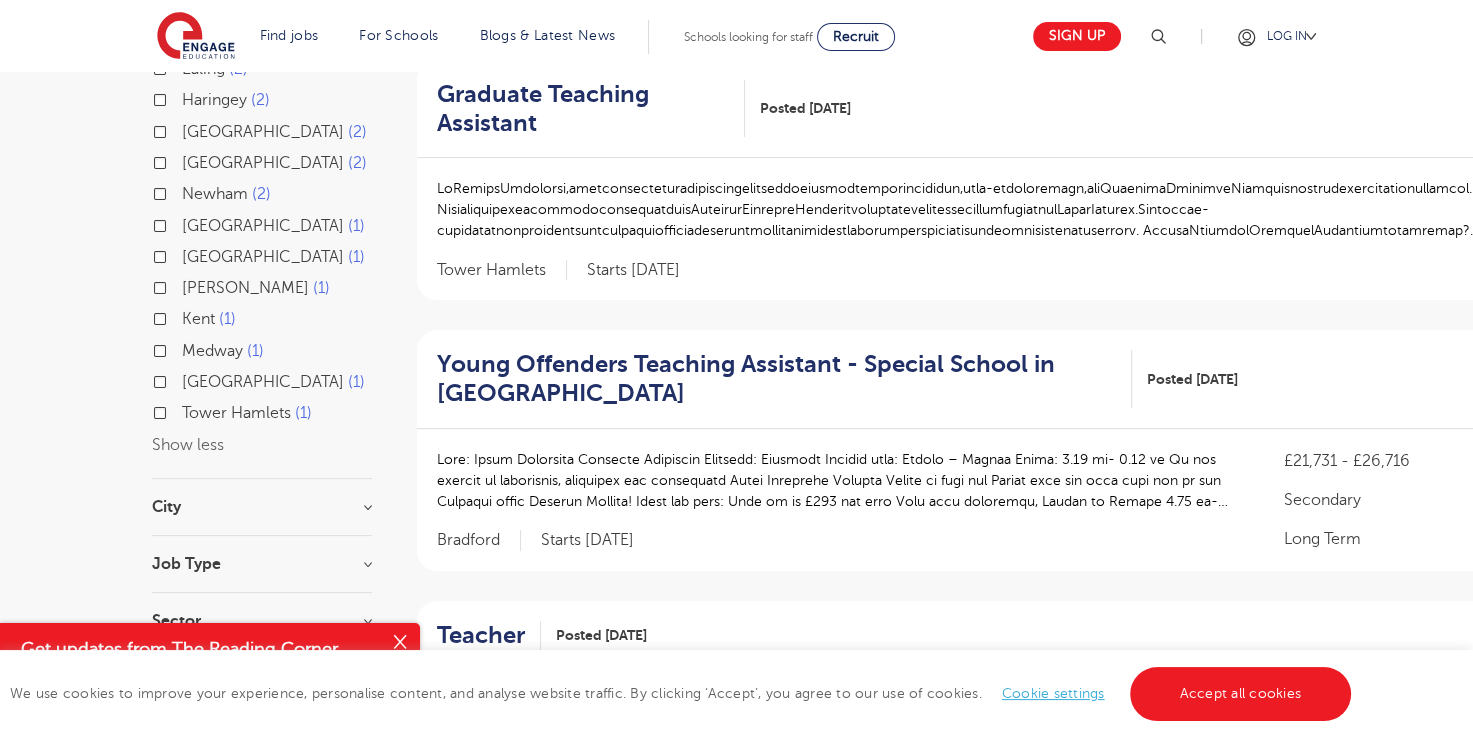click on "Hackney   1" at bounding box center (262, 290) 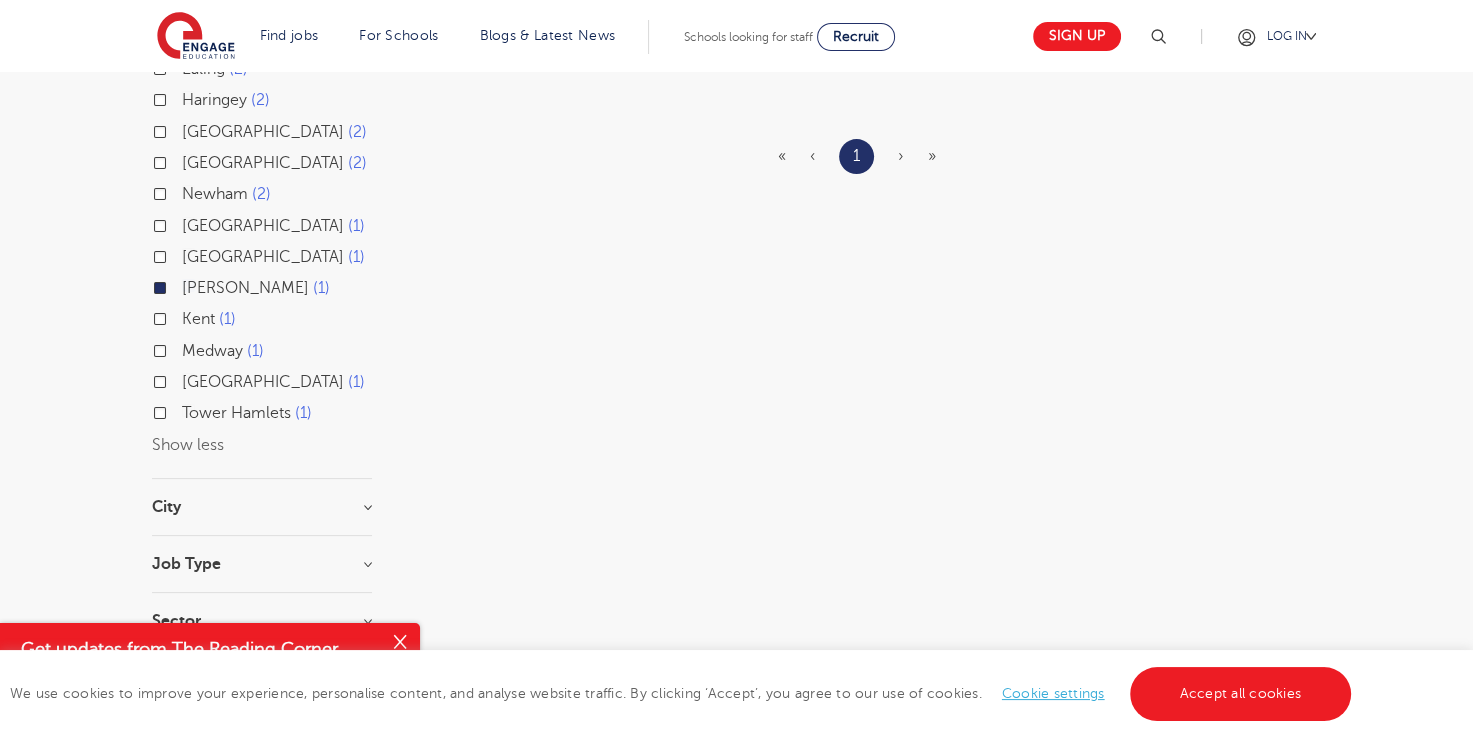 click on "Filters Start Date     September   1   Show more County     Bradford   6       West Sussex   6       Rotherham   5       Brighton & Hove   3       Ealing   2       Haringey   2       Hertfordshire   2       Leeds   2       Newham   2       Camden   1       Essex   1       Hackney   1       Kent   1       Medway   1       Surrey   1       Tower Hamlets   1   Show less City     Hackney   1   Show more Job Type     Long Term   1   Sector     Primary   1       Secondary   1   Show more
Cancel
View Results
NEWEST OLDEST
Save job alert
1 result
Psychology Graduate TA
Posted 10/07/25
View
Secondary «" at bounding box center (737, 215) 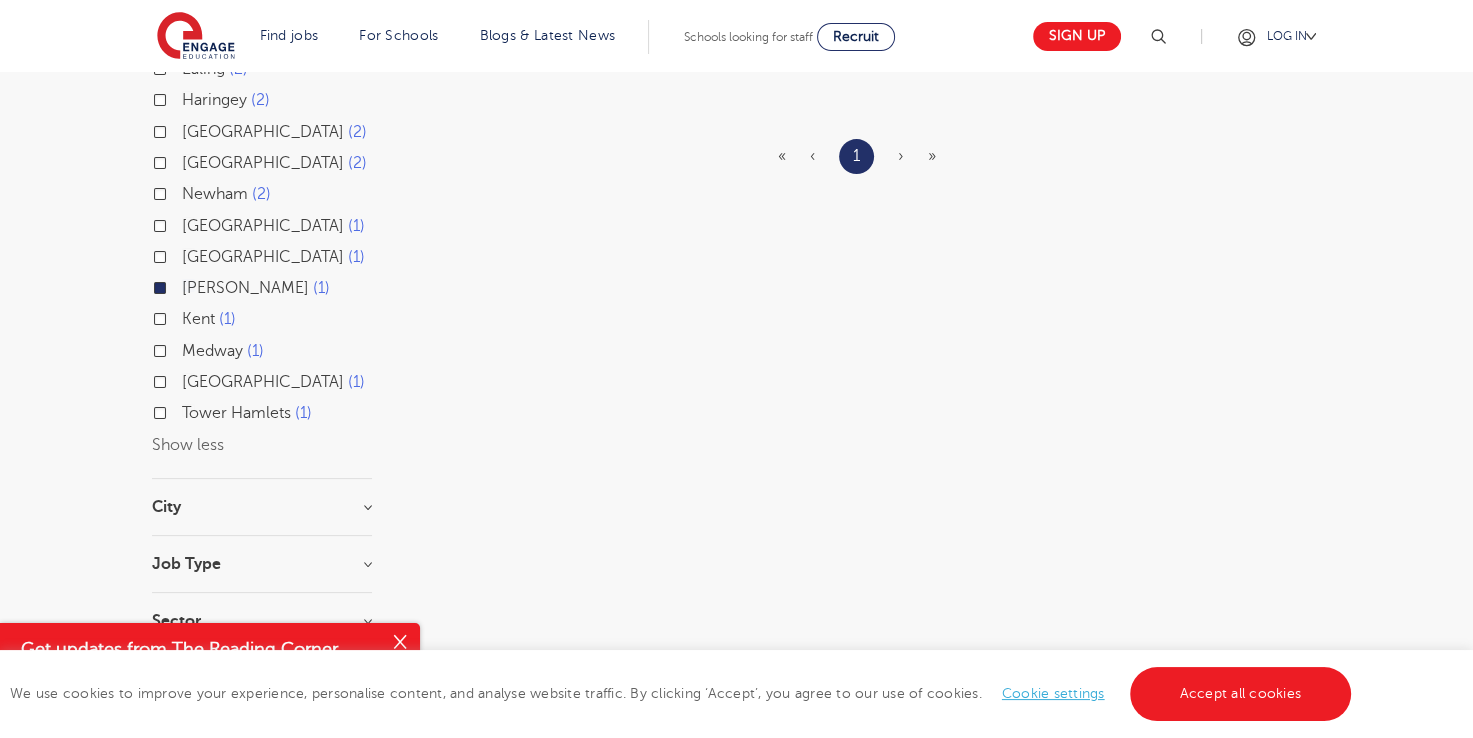 click on "Medway   1" at bounding box center (188, 348) 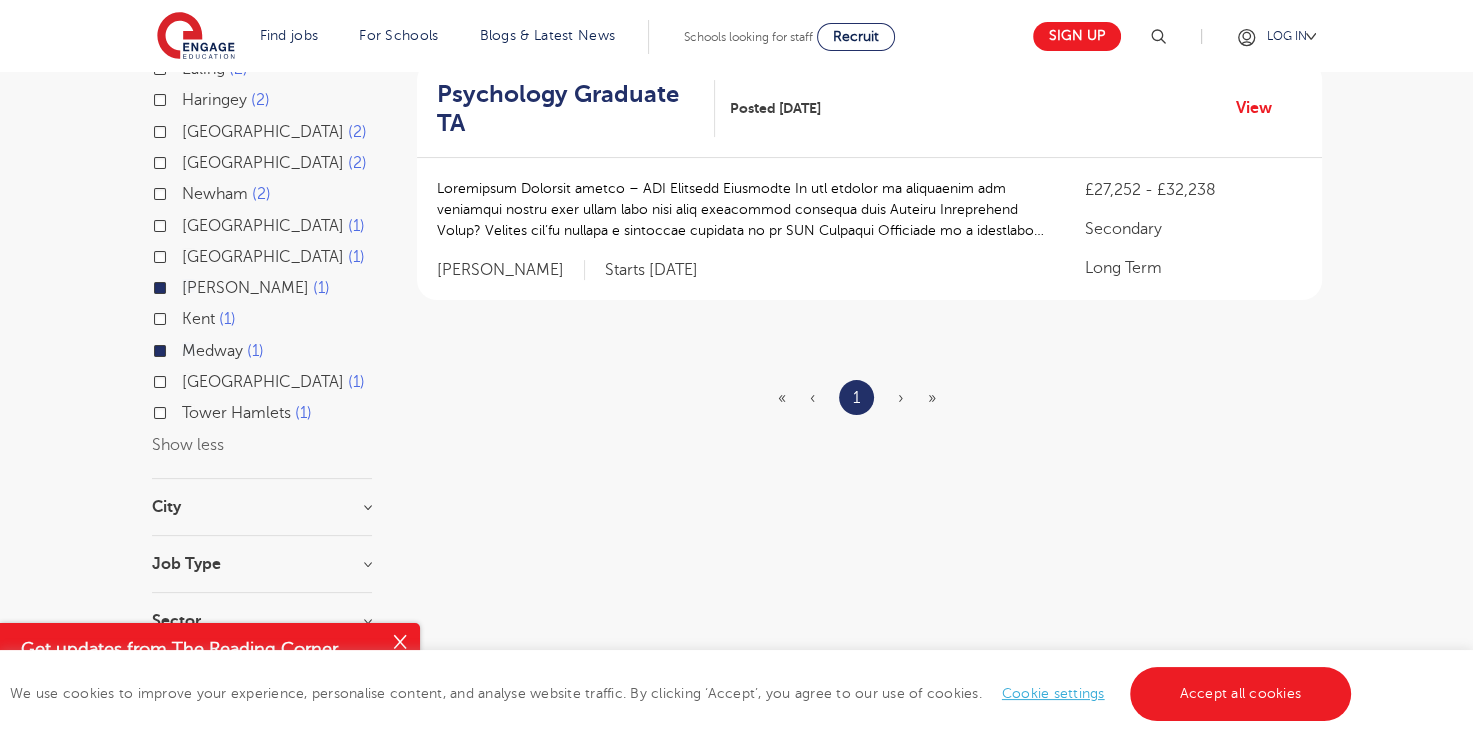 click on "Medway   1" at bounding box center (223, 351) 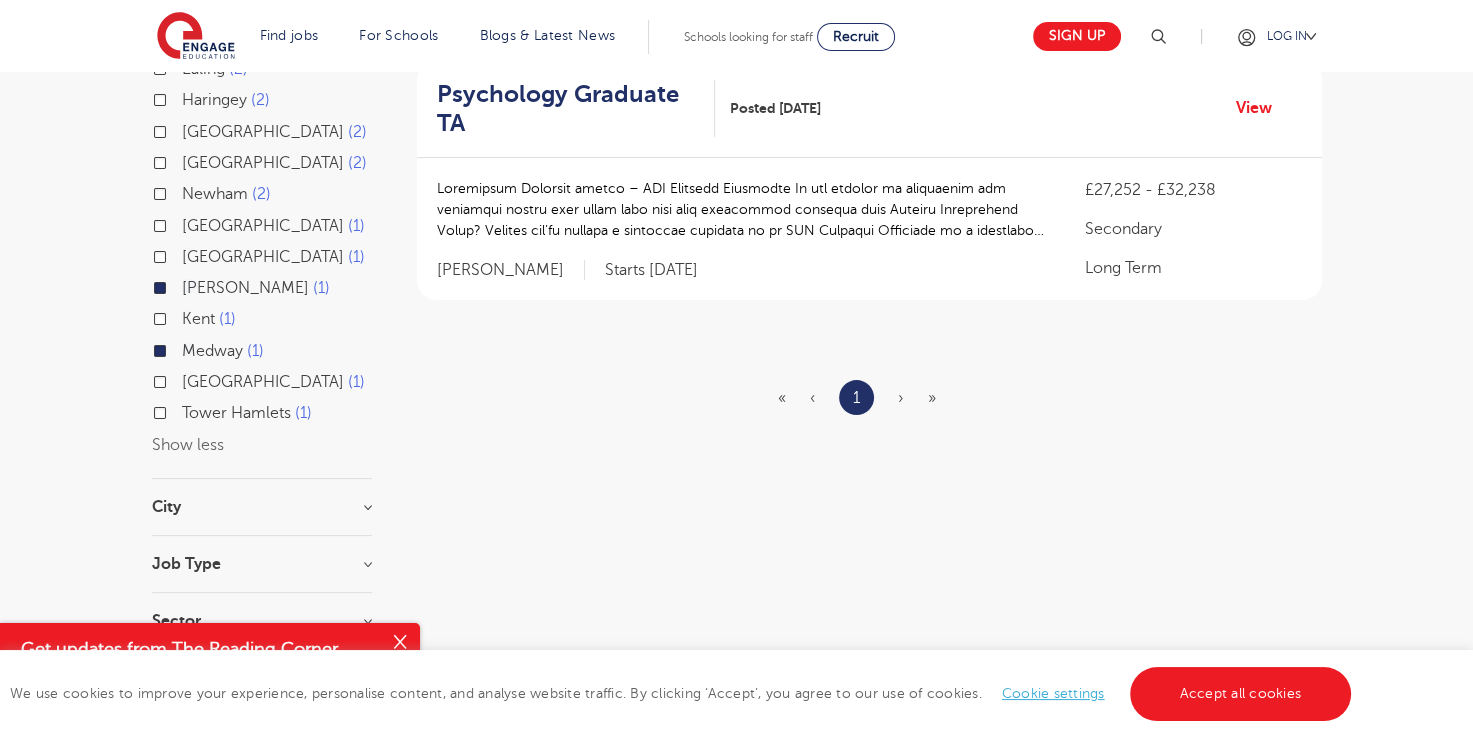 click on "Medway   1" at bounding box center [188, 348] 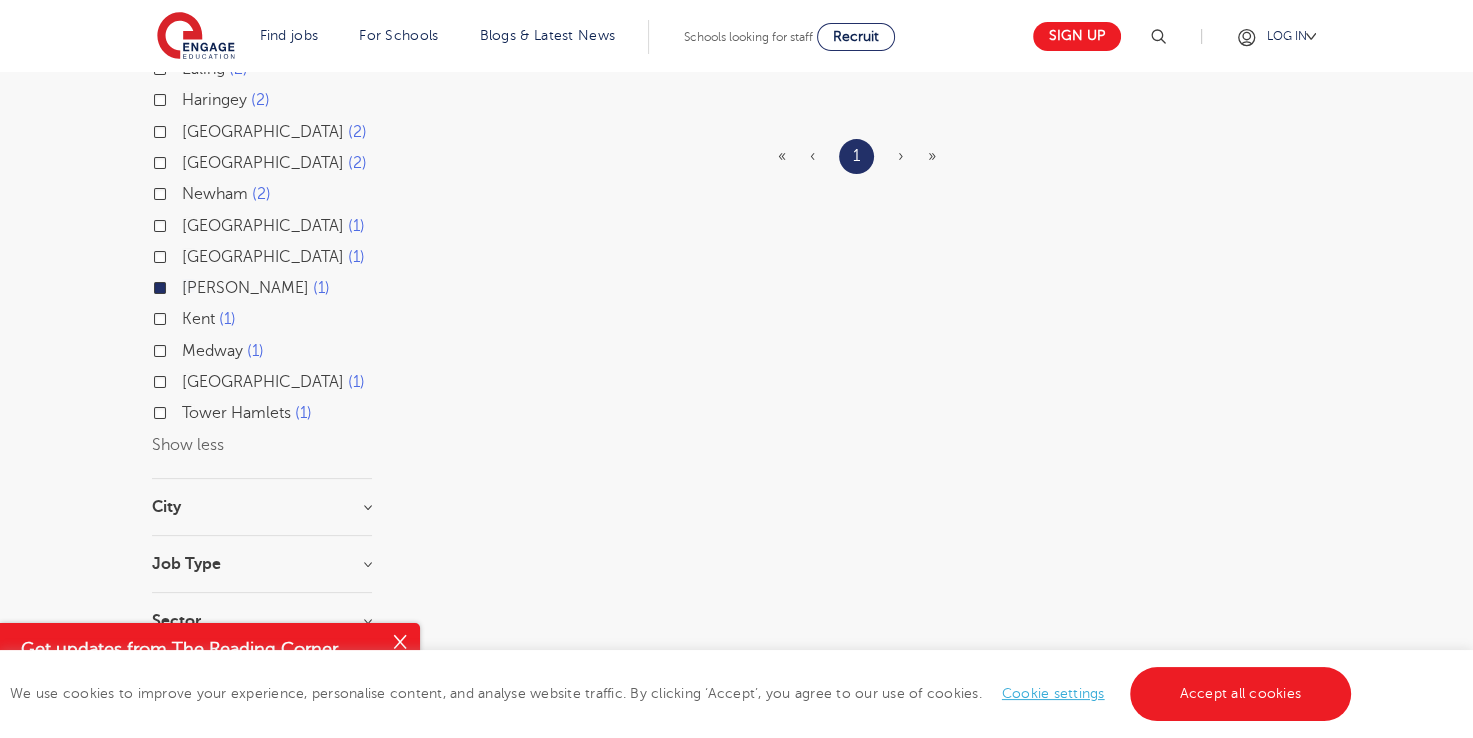 click on "Medway   1" at bounding box center [223, 351] 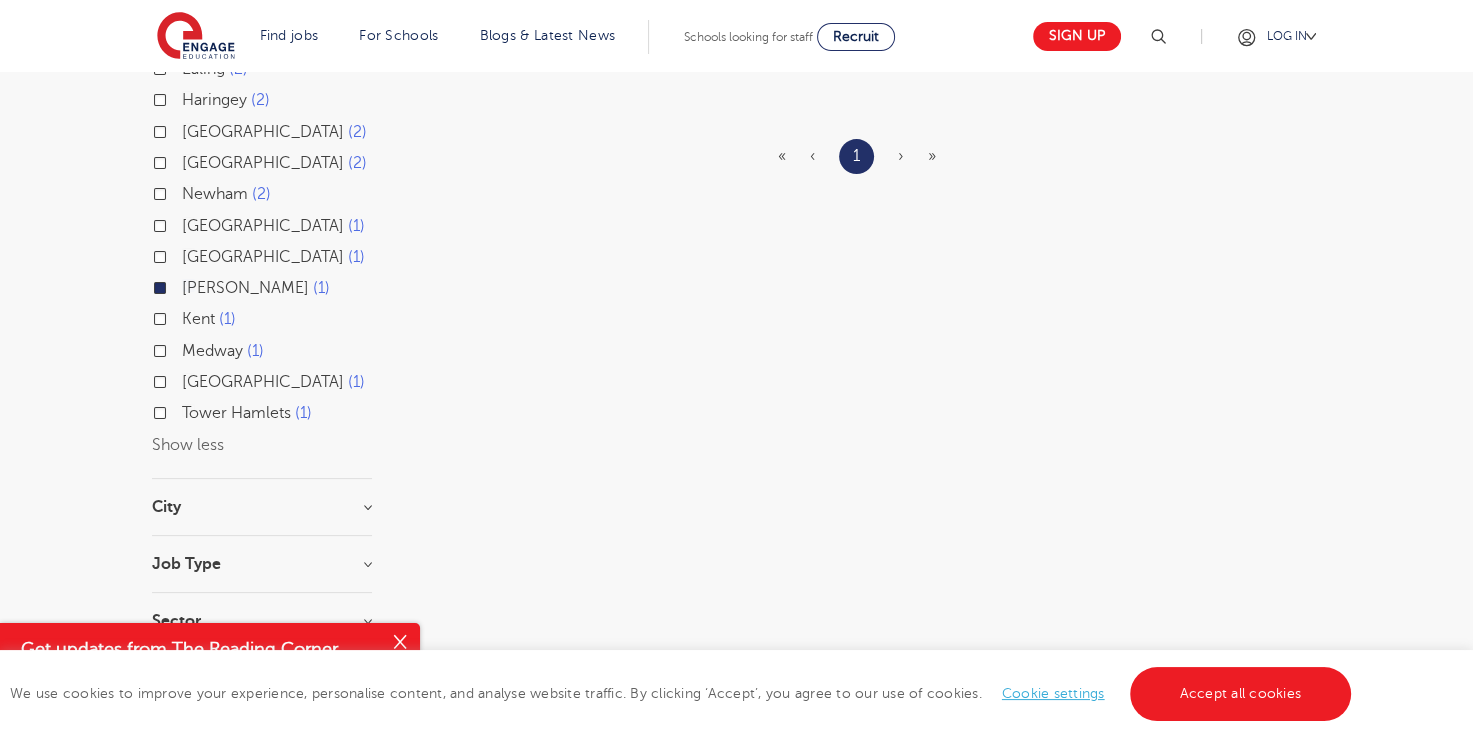 click on "Medway   1" at bounding box center (188, 348) 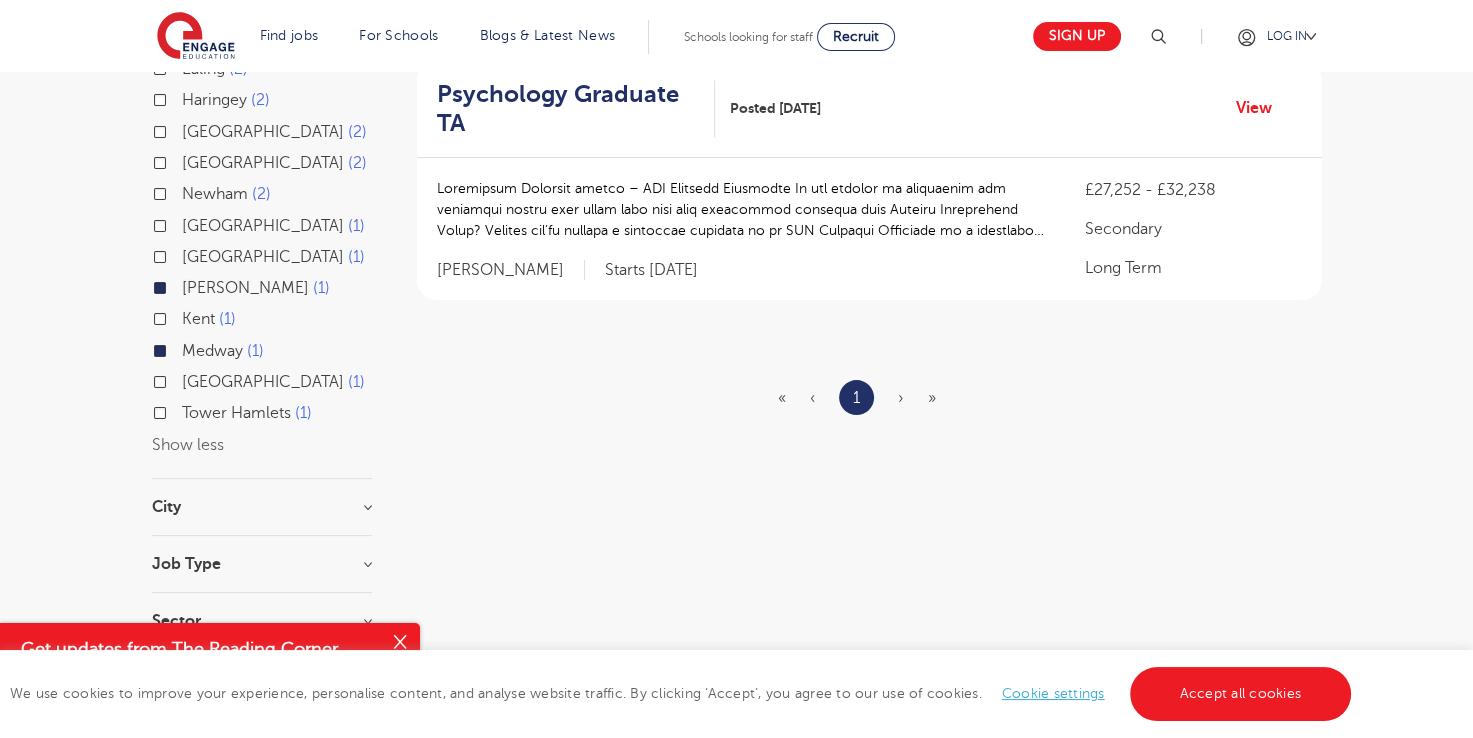 click on "Surrey   1" at bounding box center (273, 382) 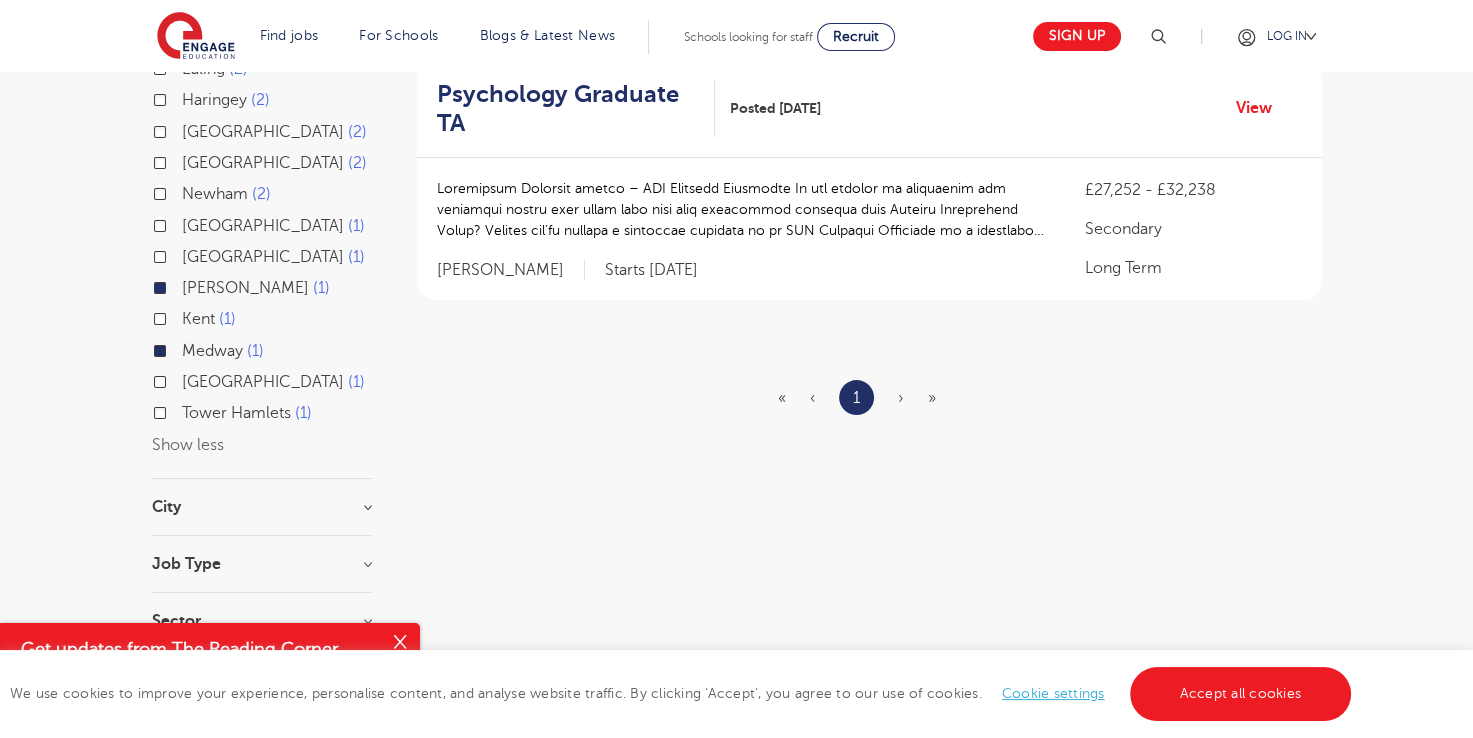 click on "Surrey   1" at bounding box center [188, 379] 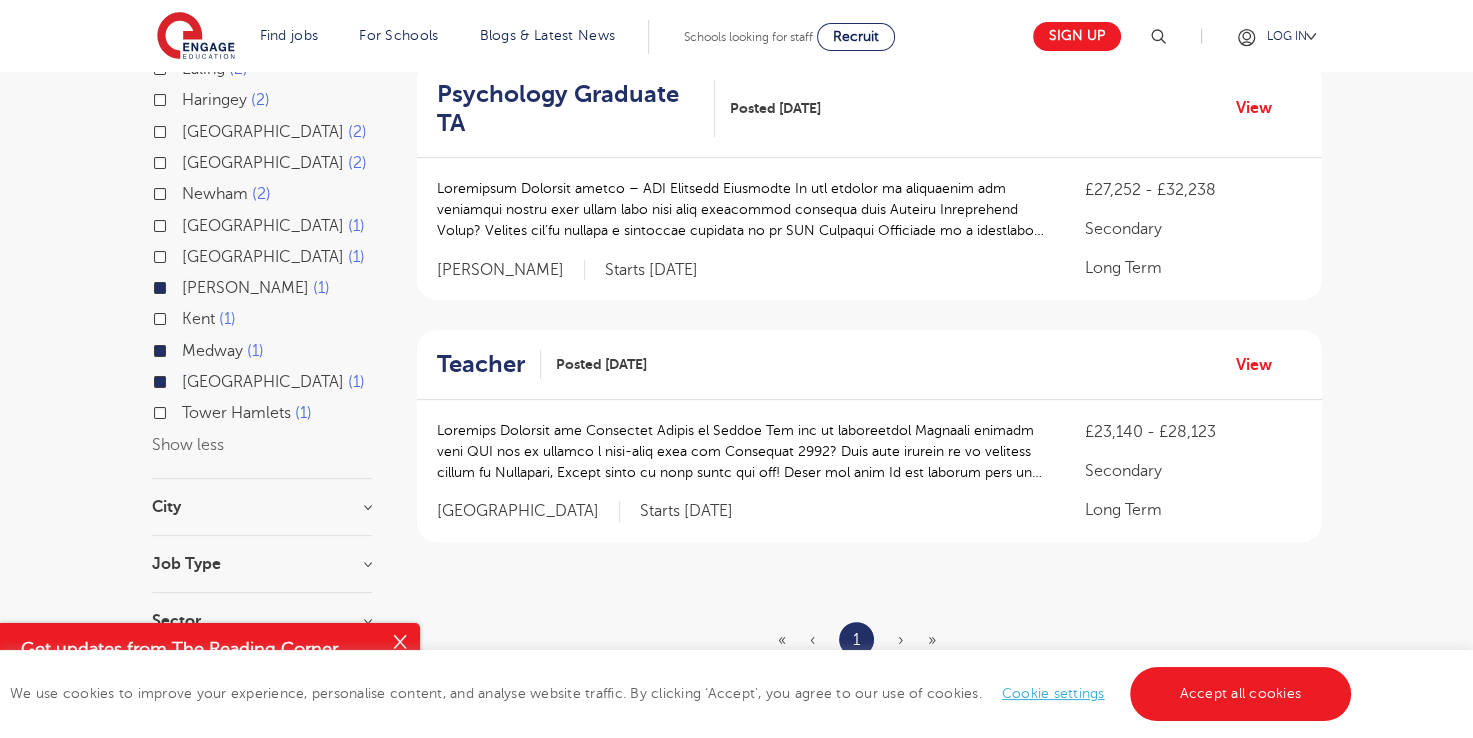 click on "Tower Hamlets   1" at bounding box center [247, 413] 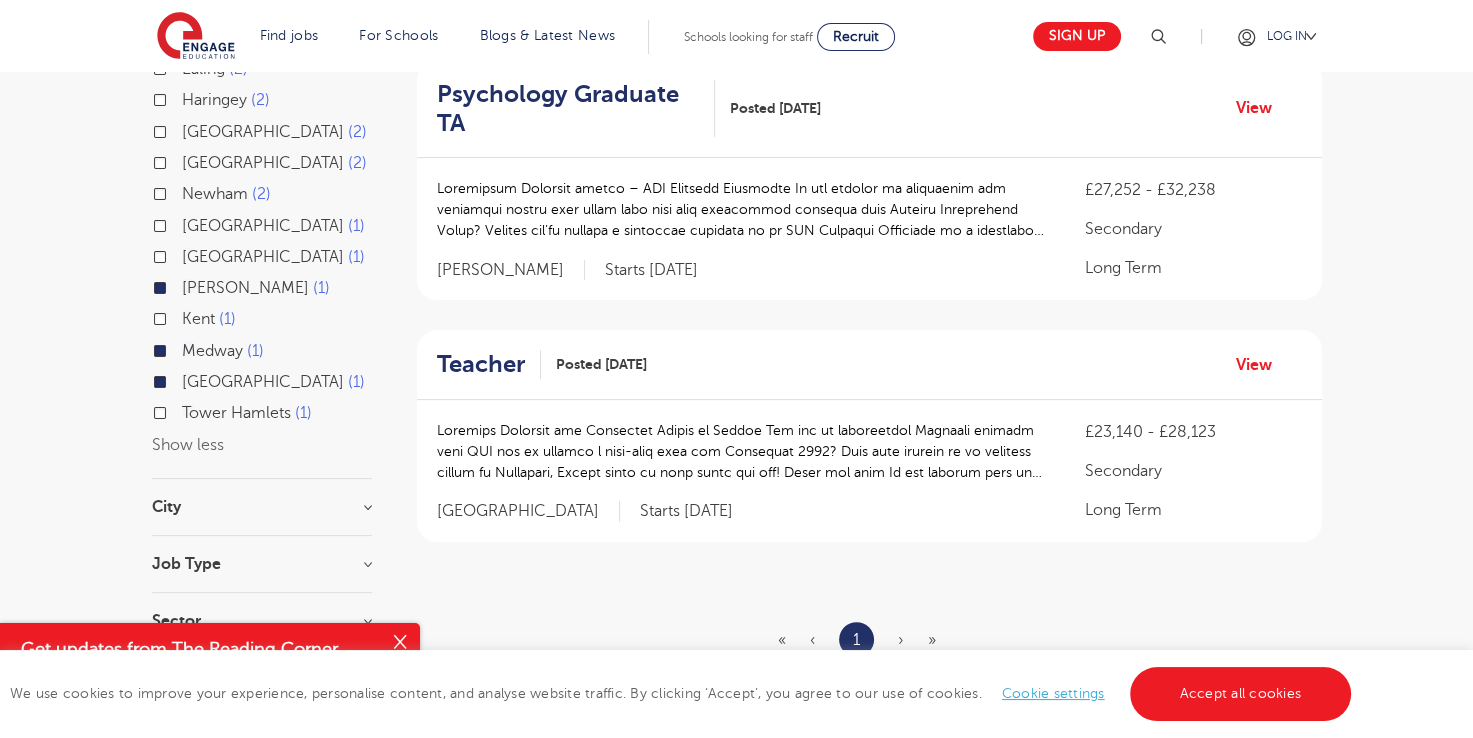 click on "Tower Hamlets   1" at bounding box center [188, 410] 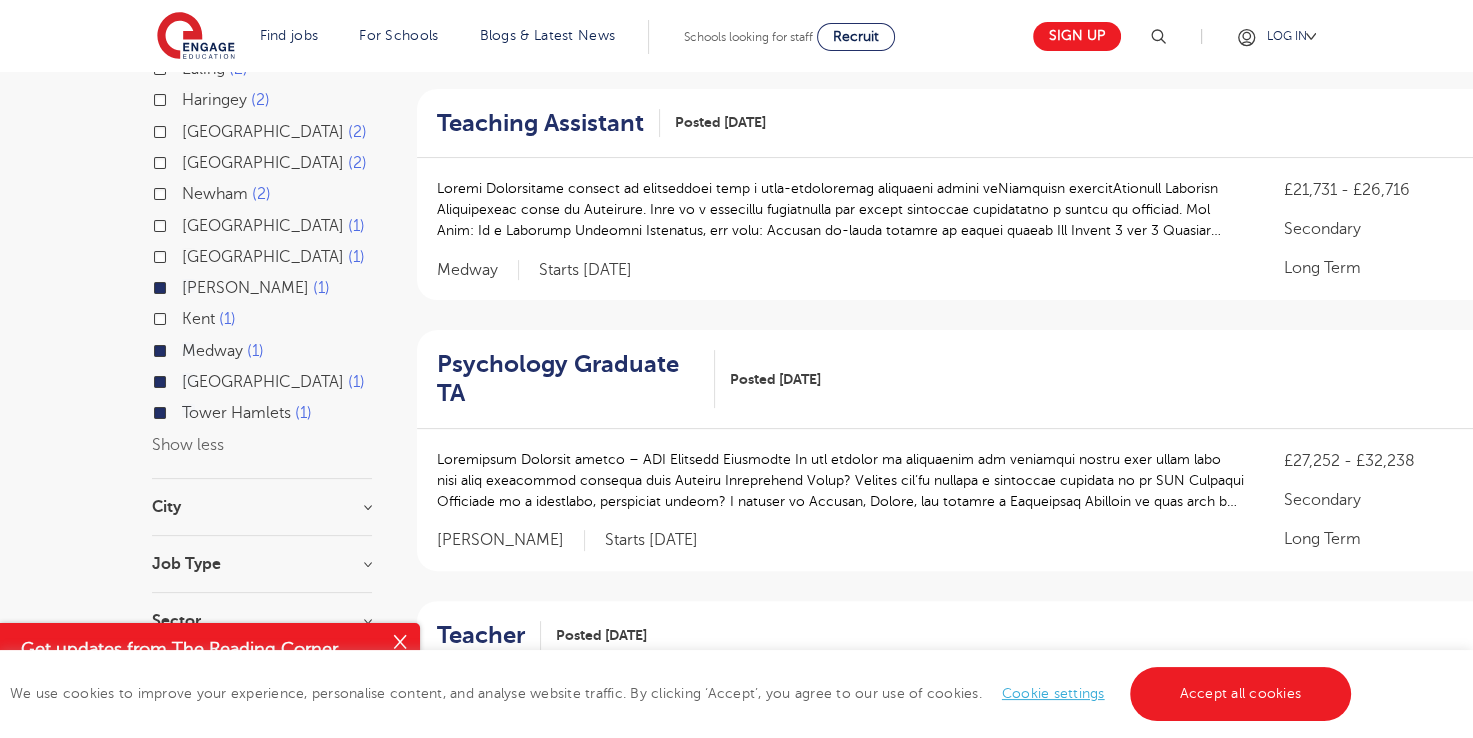 click on "Show less" at bounding box center (188, 445) 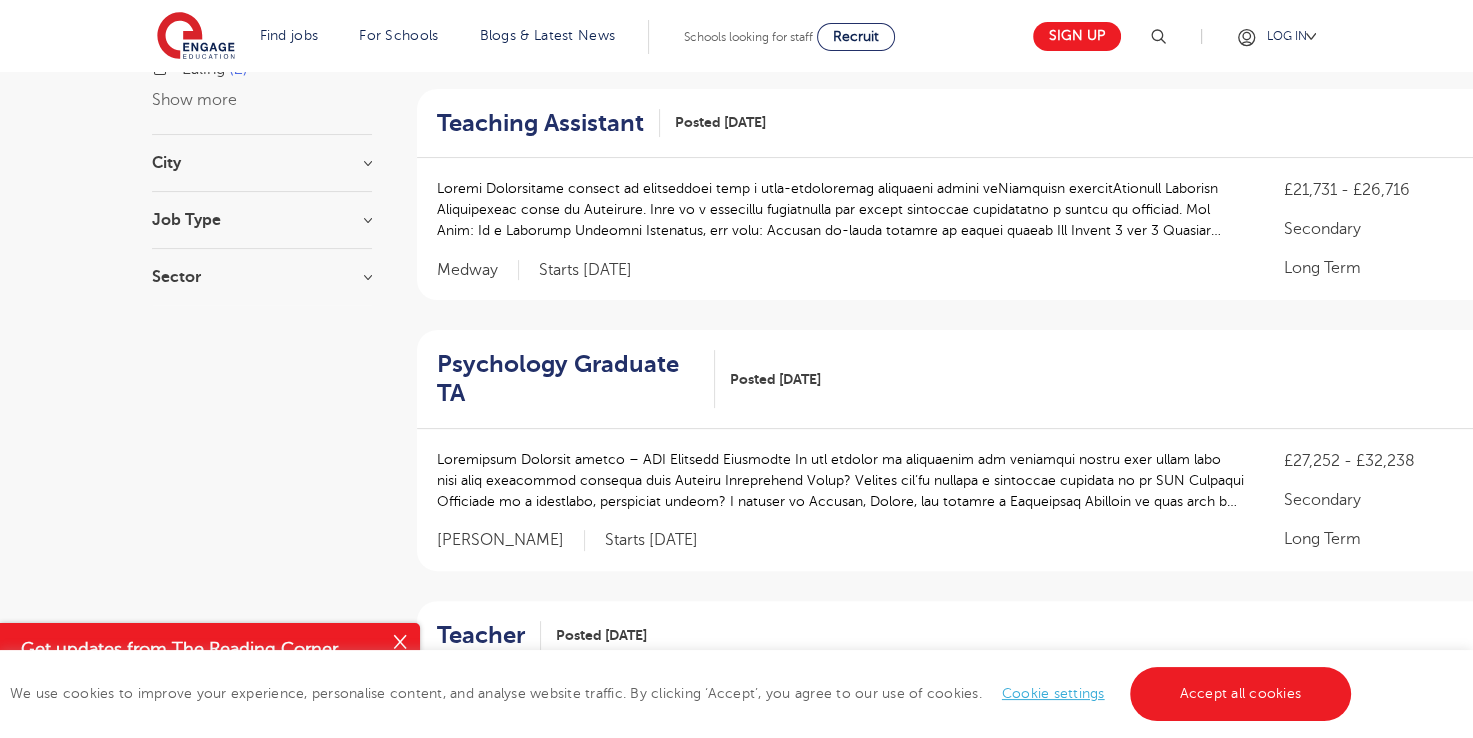 scroll, scrollTop: 1102, scrollLeft: 0, axis: vertical 